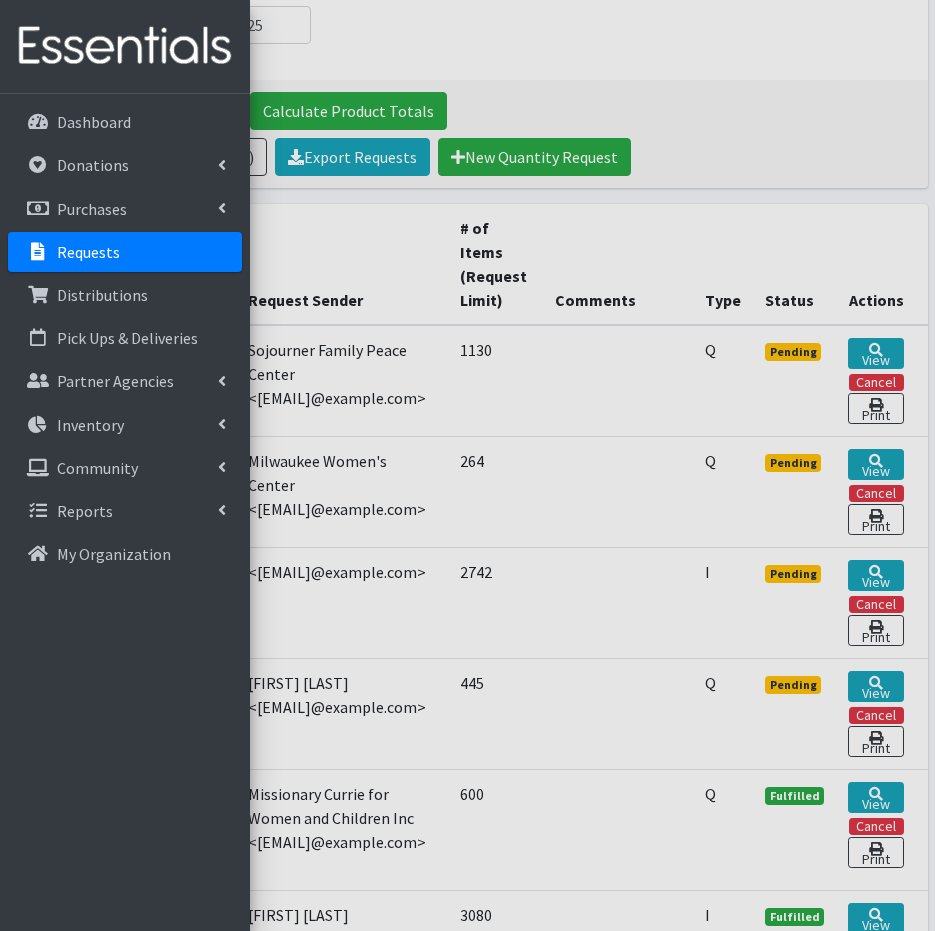 scroll, scrollTop: 0, scrollLeft: 0, axis: both 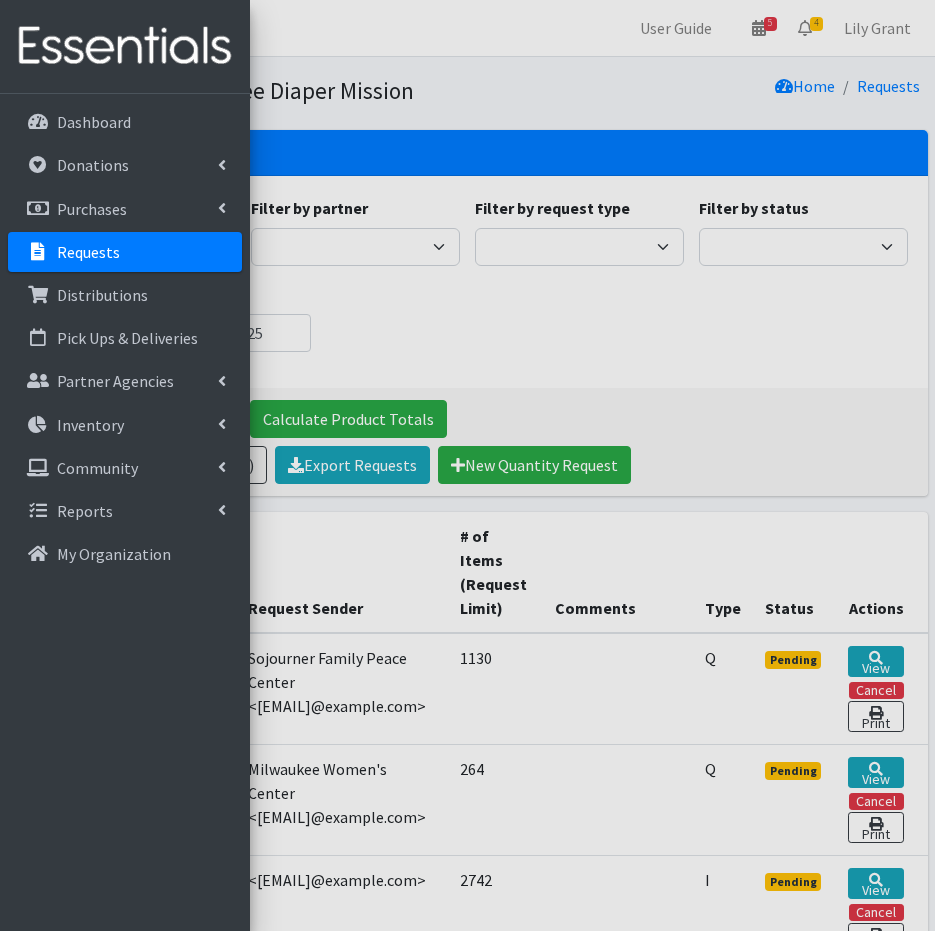 click at bounding box center [467, 465] 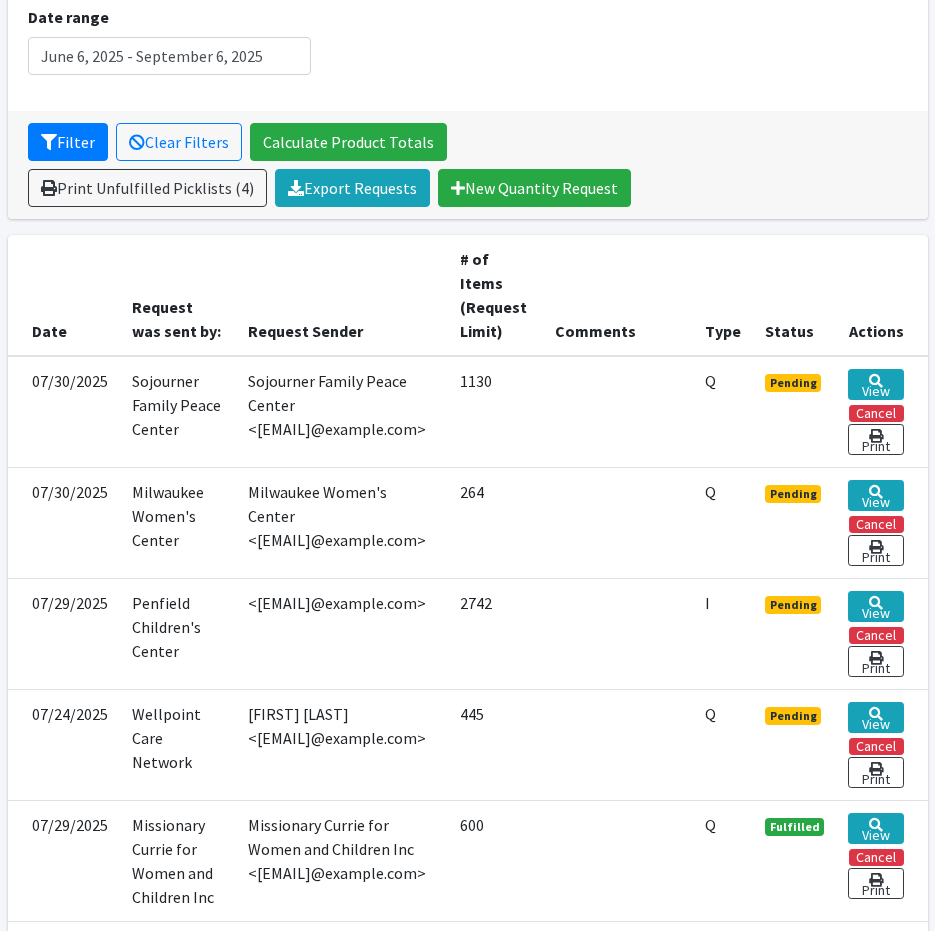 scroll, scrollTop: 0, scrollLeft: 0, axis: both 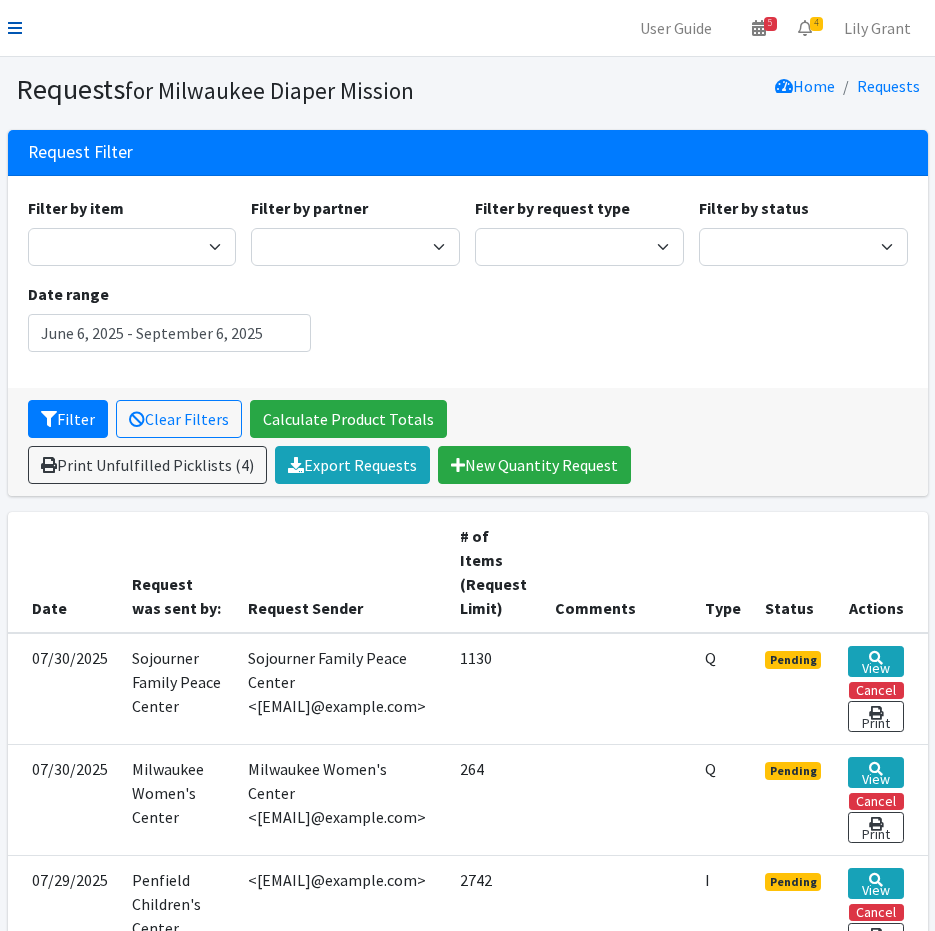 click at bounding box center (15, 28) 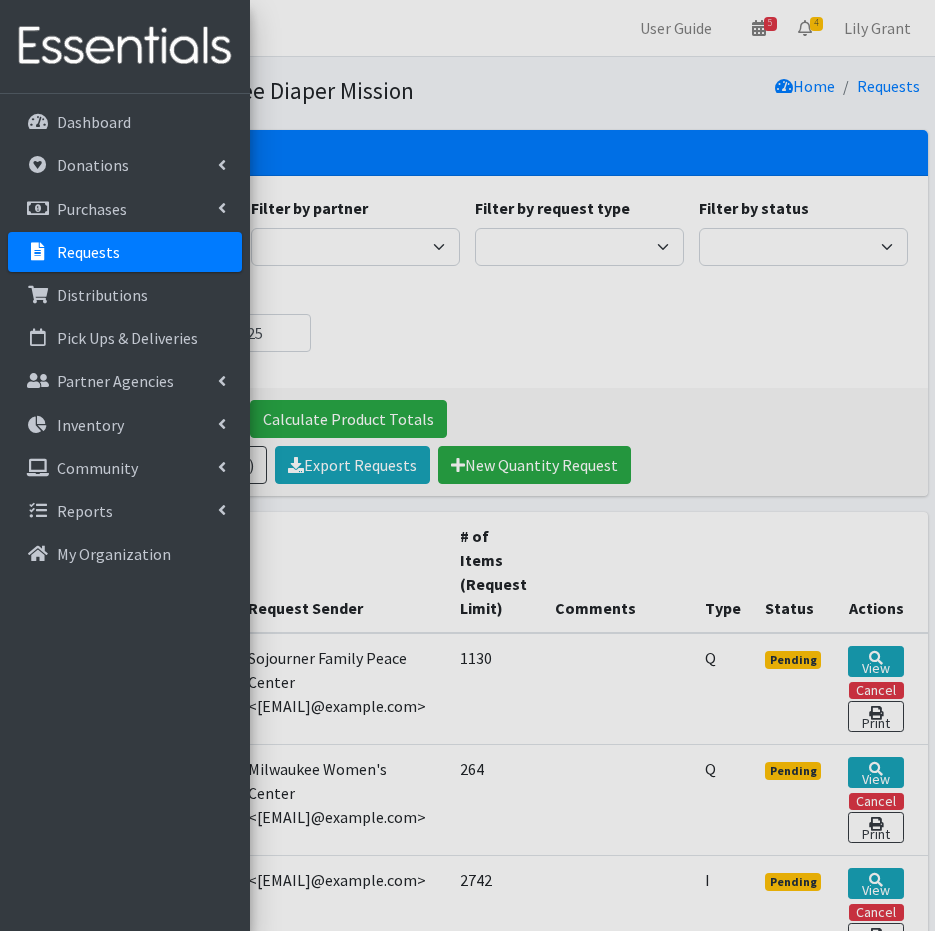 click at bounding box center [467, 465] 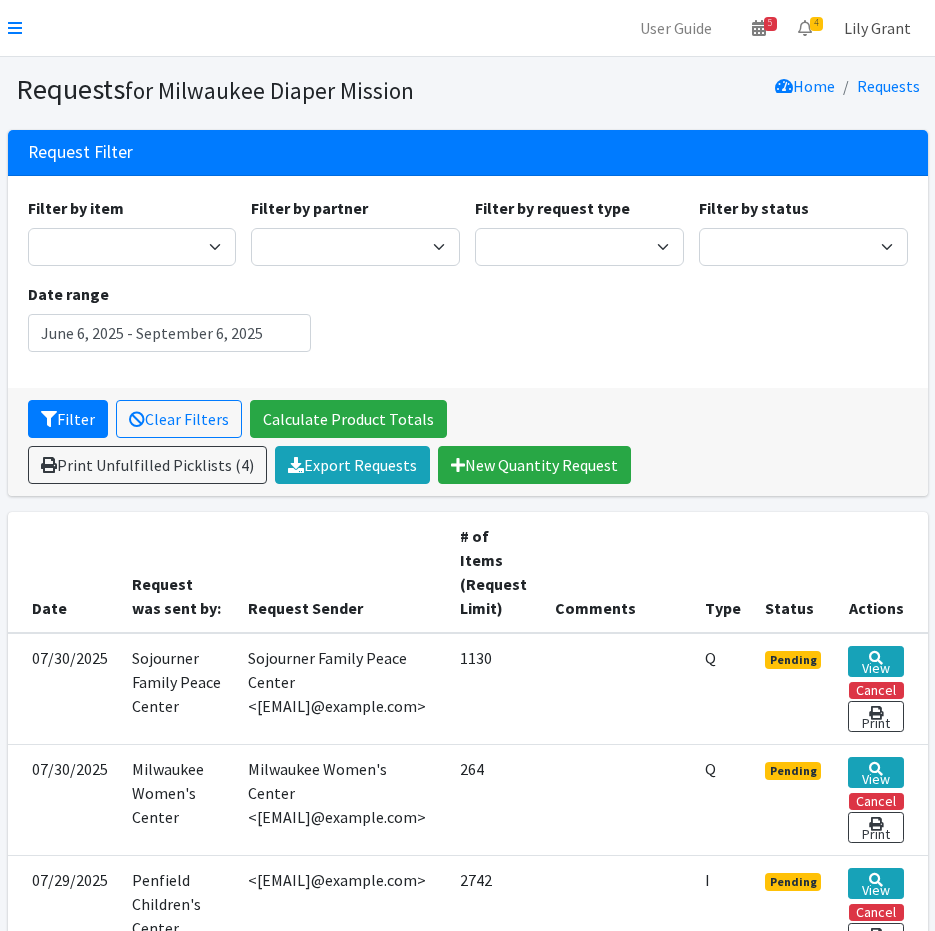 click on "Lily Grant" at bounding box center (877, 28) 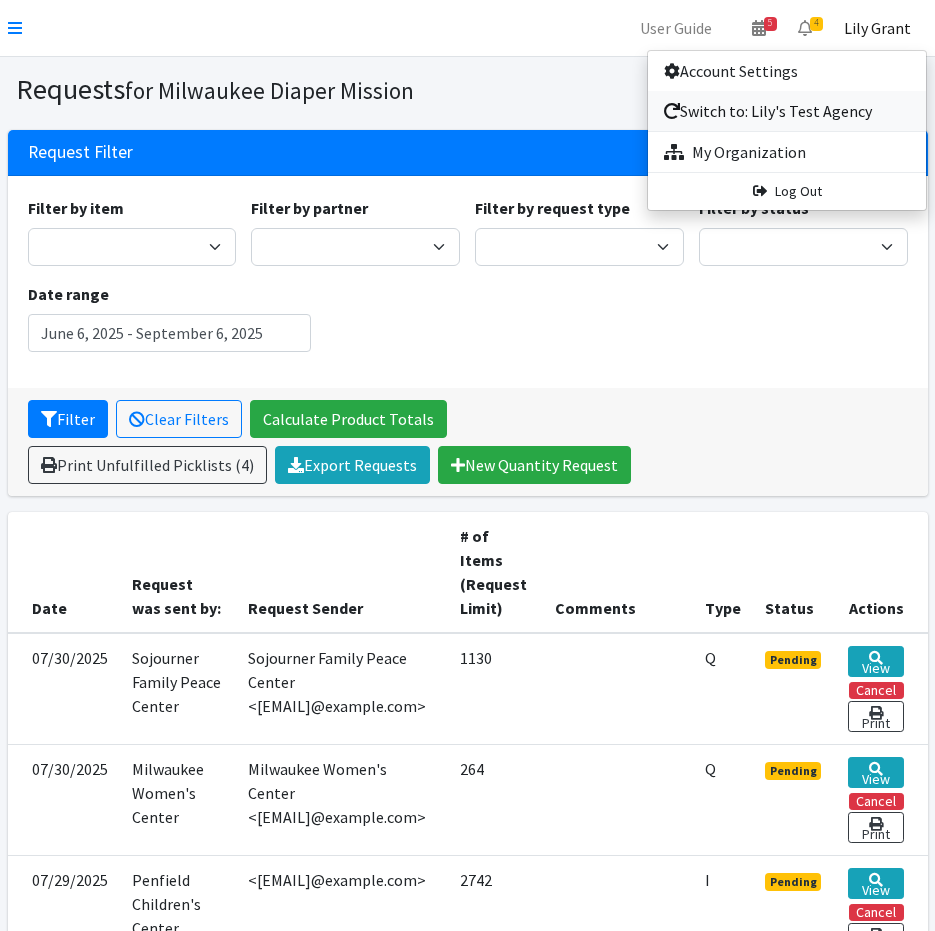 click on "Switch to: Lily's Test Agency" at bounding box center [787, 111] 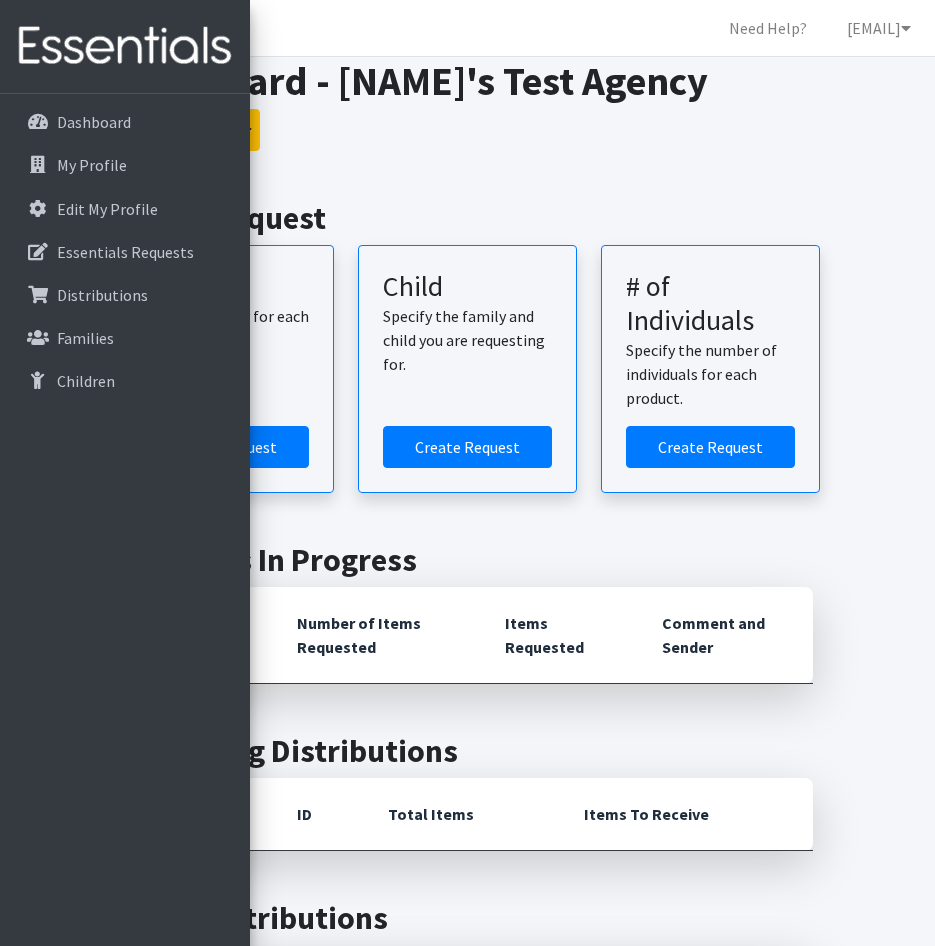 scroll, scrollTop: 0, scrollLeft: 0, axis: both 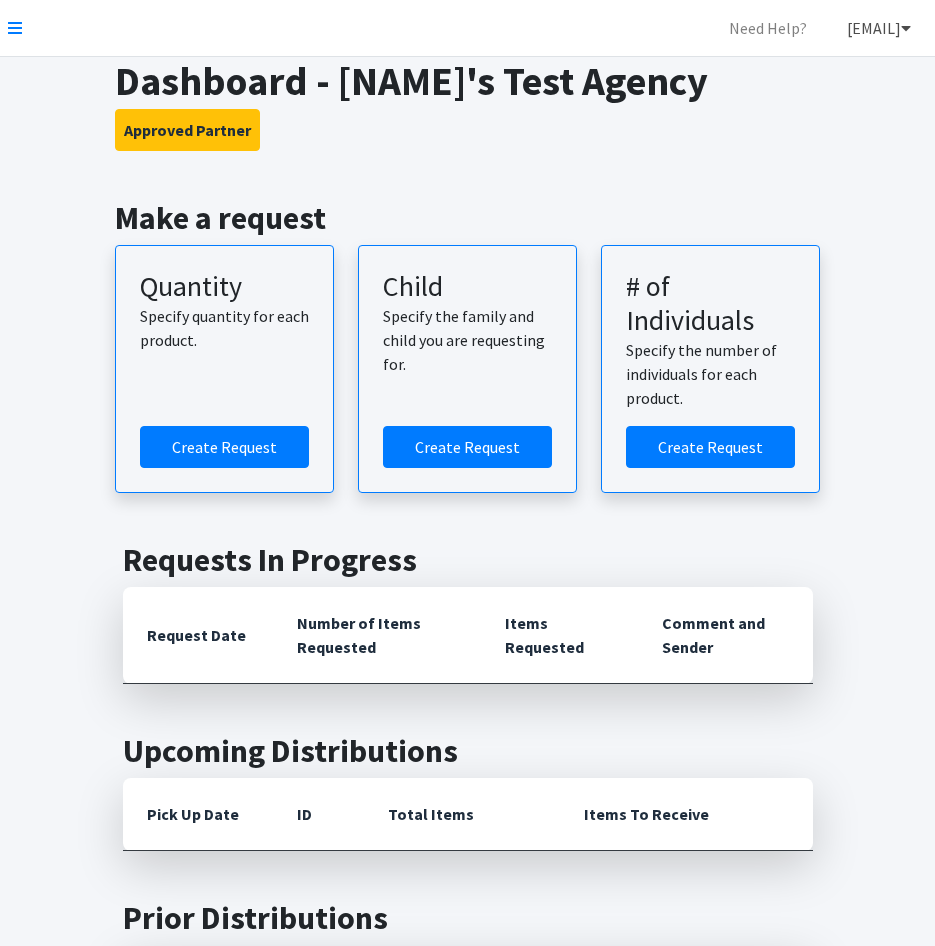 click on "lily@milwaukeediapermission.org" at bounding box center [879, 28] 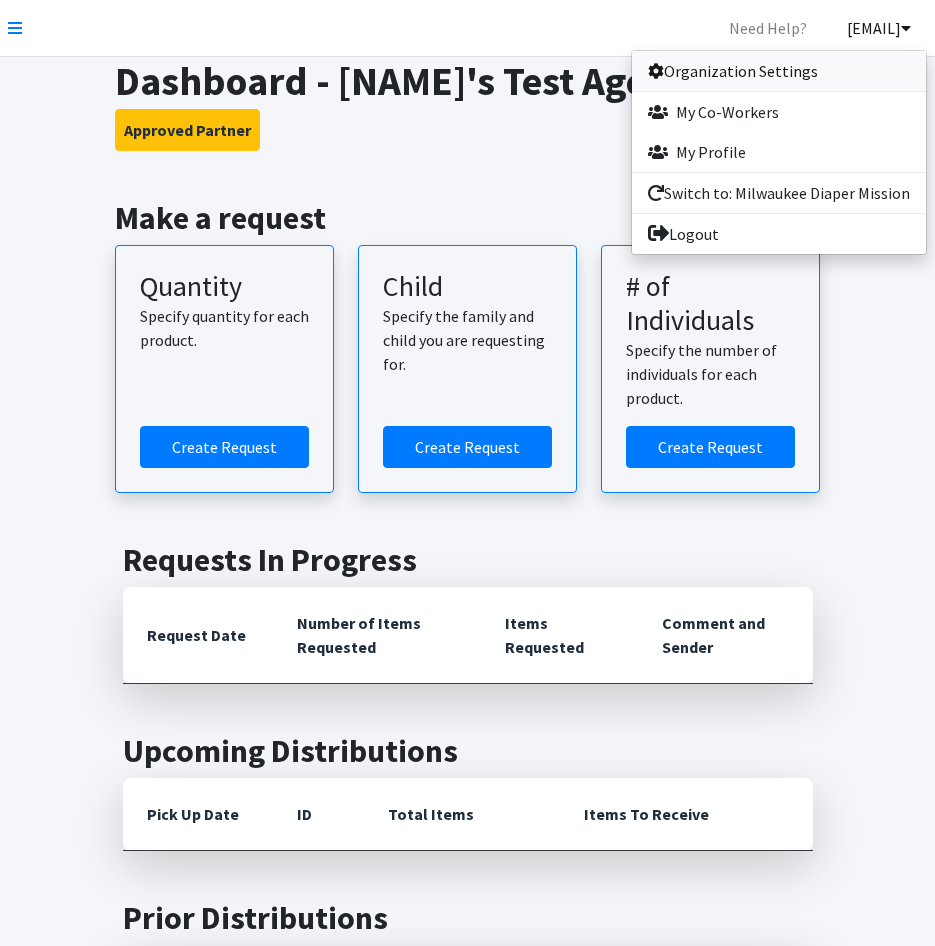 click on "Organization Settings" at bounding box center (779, 71) 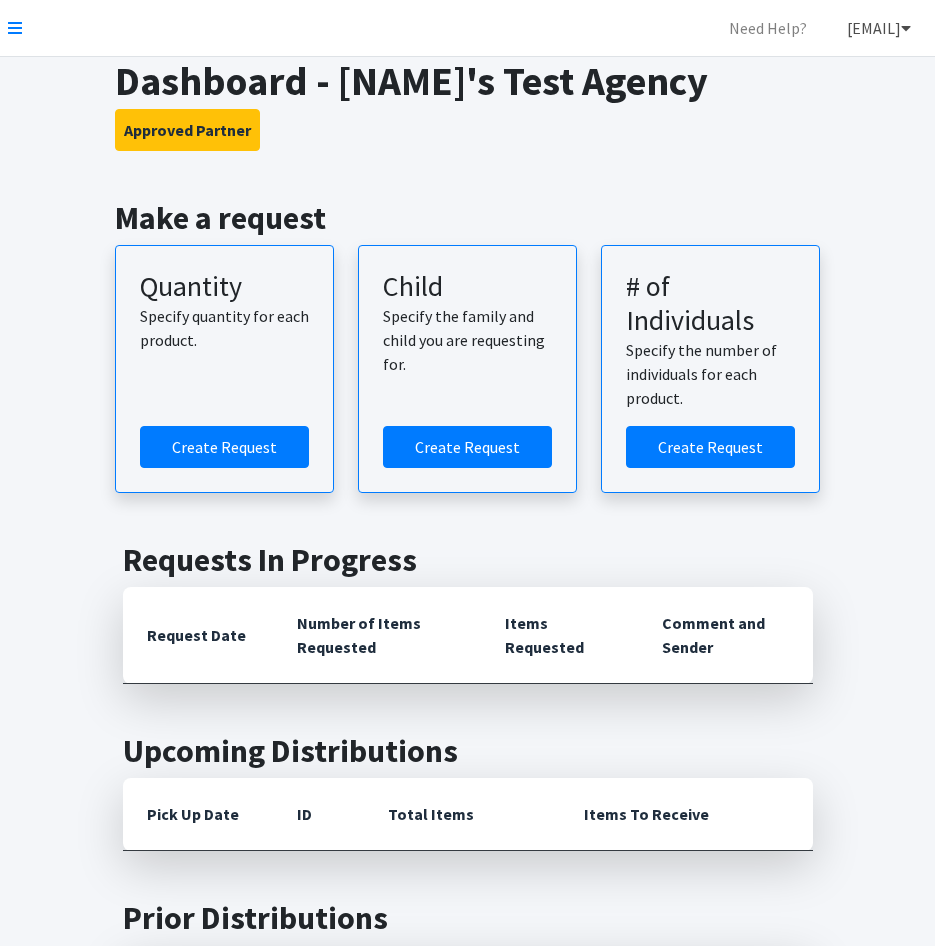 scroll, scrollTop: 0, scrollLeft: 0, axis: both 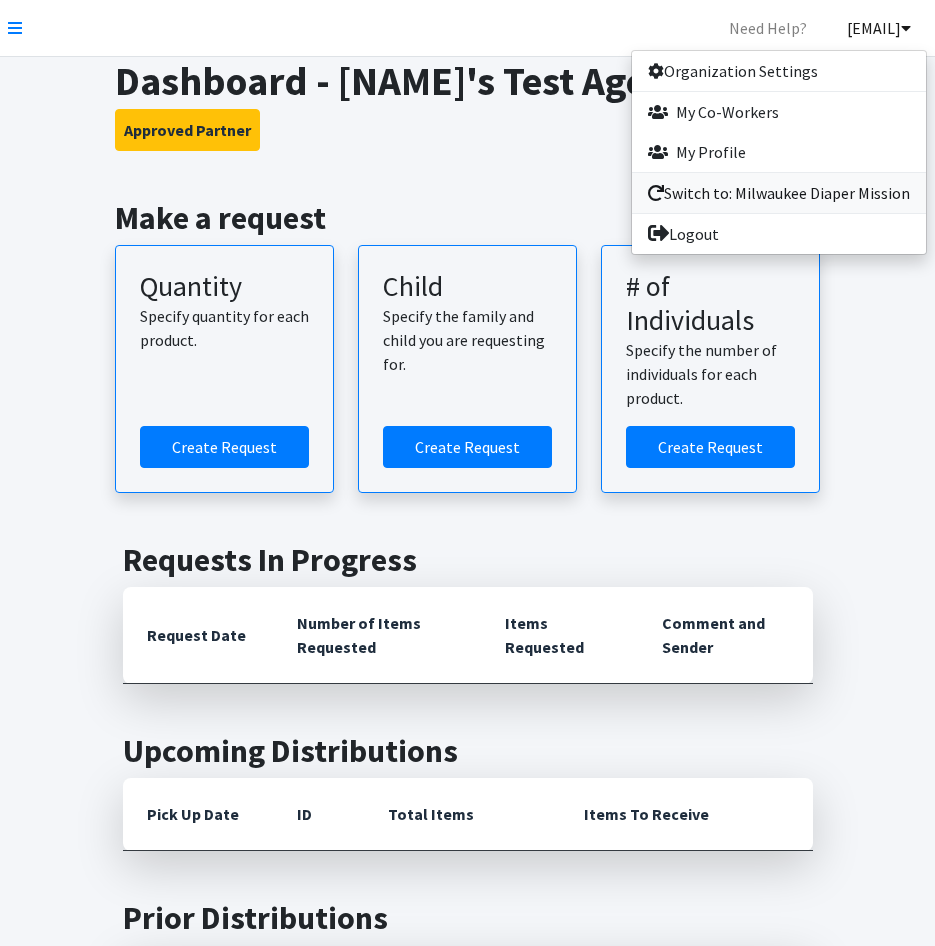 click on "Switch to: Milwaukee Diaper Mission" at bounding box center (779, 193) 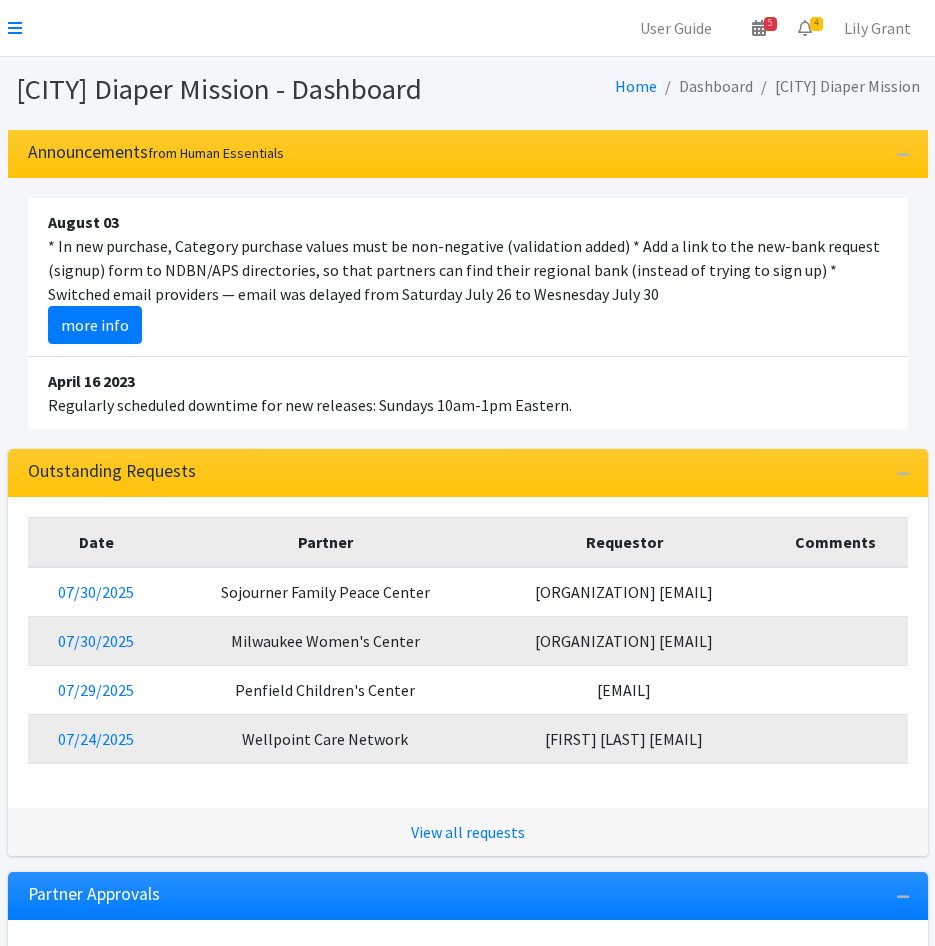 scroll, scrollTop: 0, scrollLeft: 0, axis: both 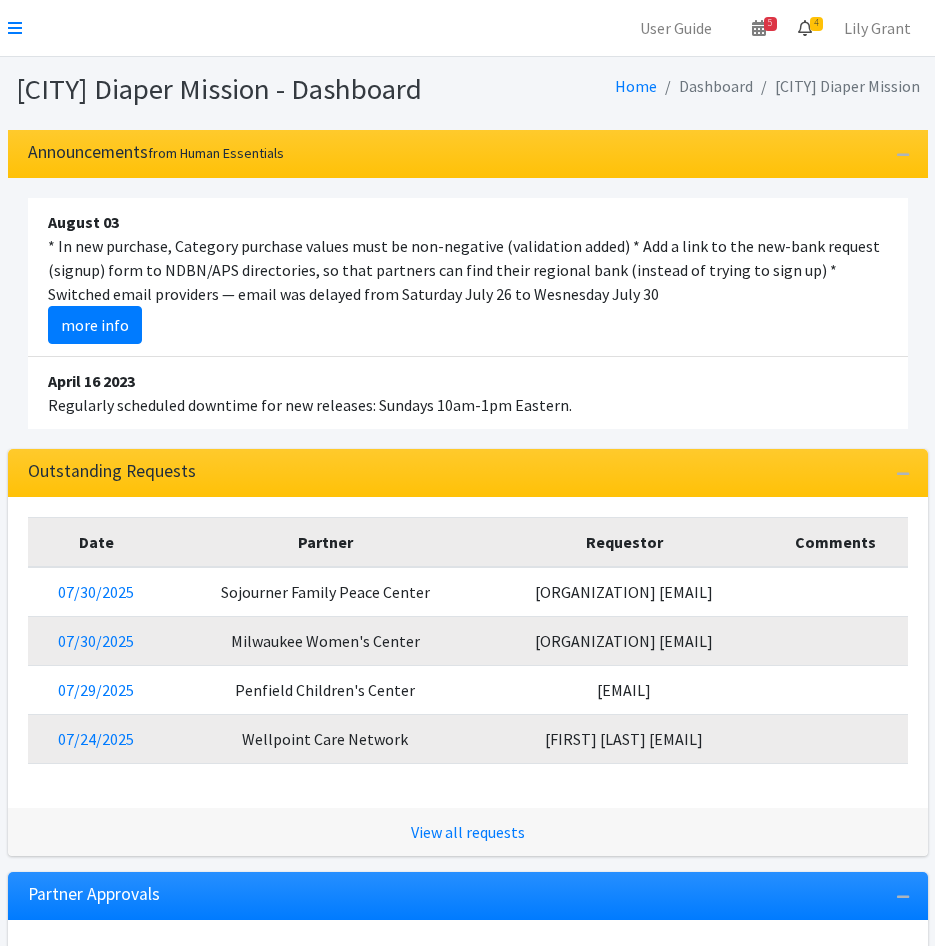 click on "4" at bounding box center [805, 28] 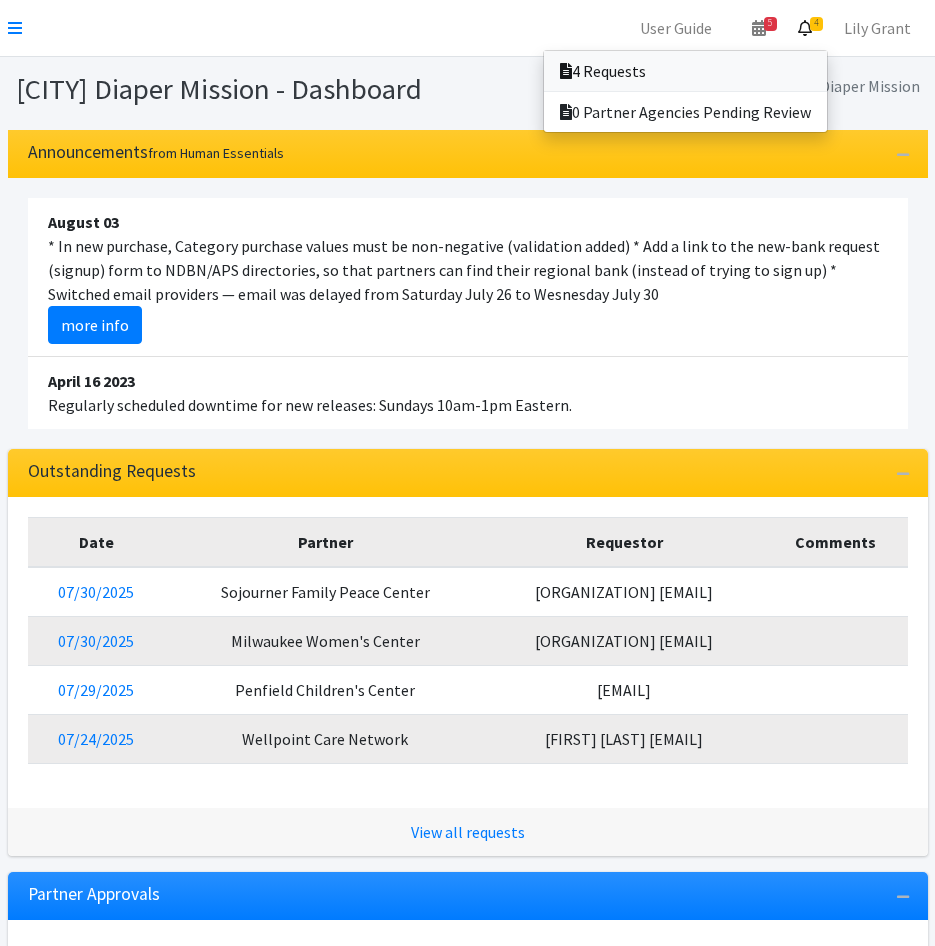 click on "4
Requests" at bounding box center (685, 71) 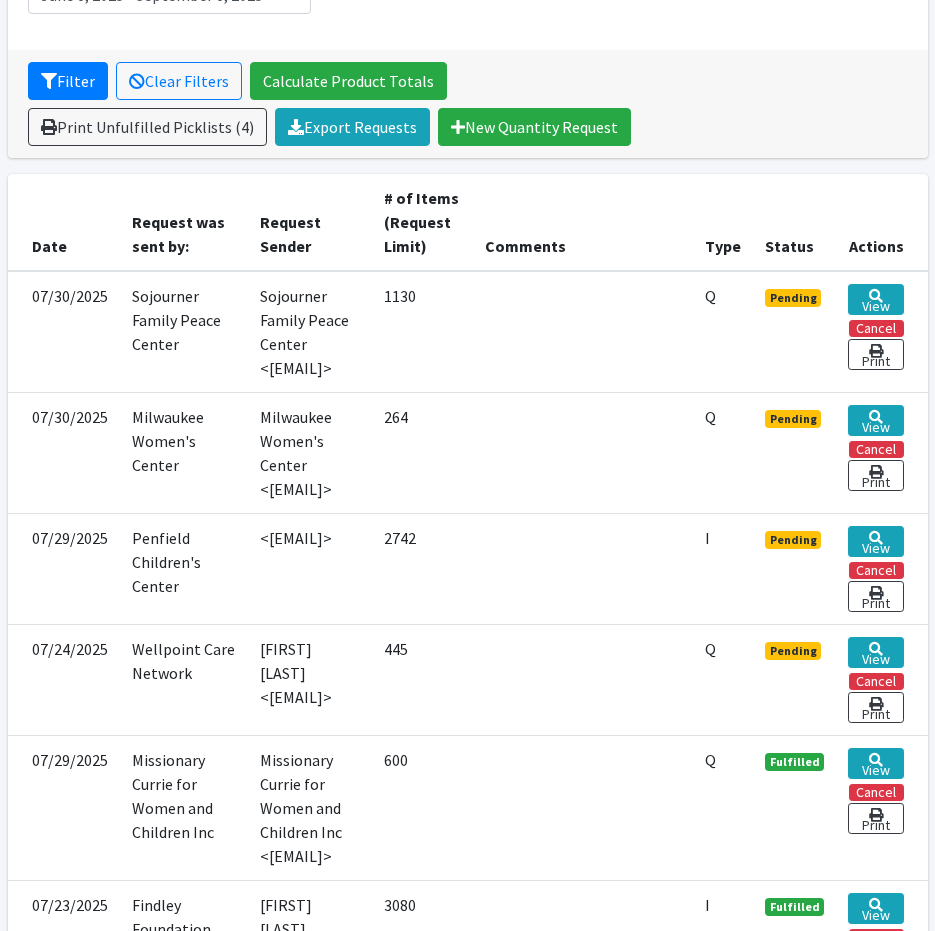 scroll, scrollTop: 400, scrollLeft: 0, axis: vertical 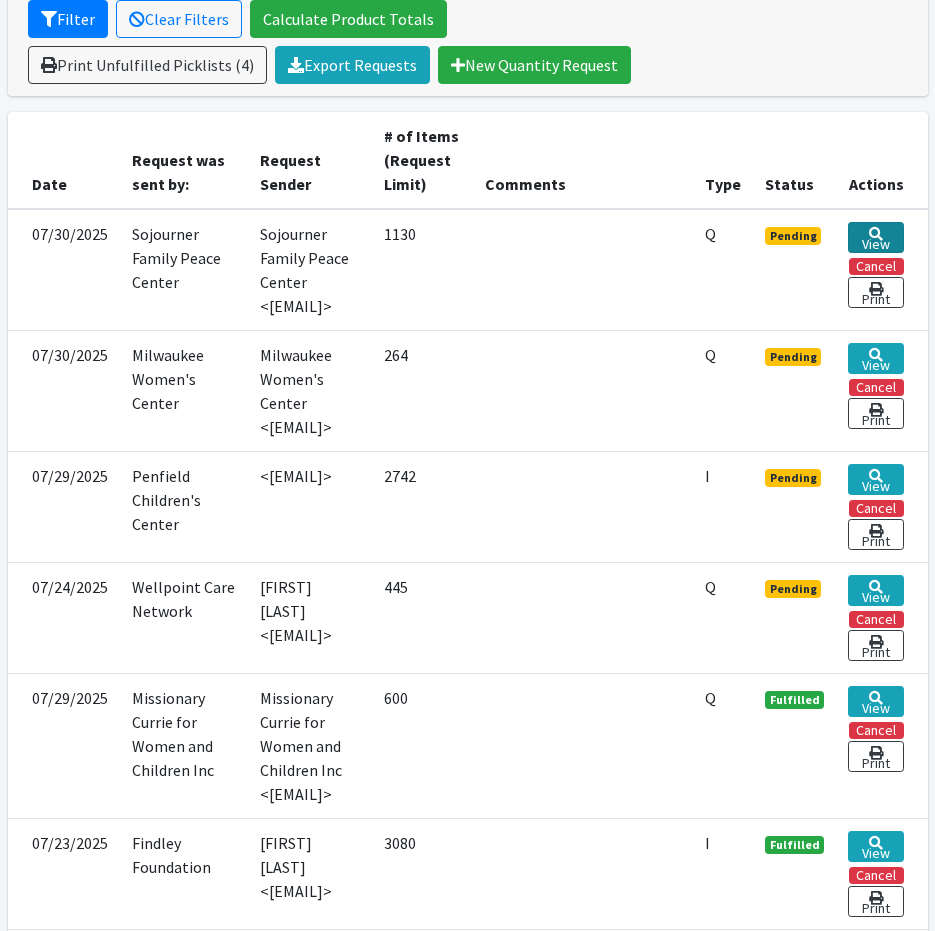 click on "View" at bounding box center [875, 237] 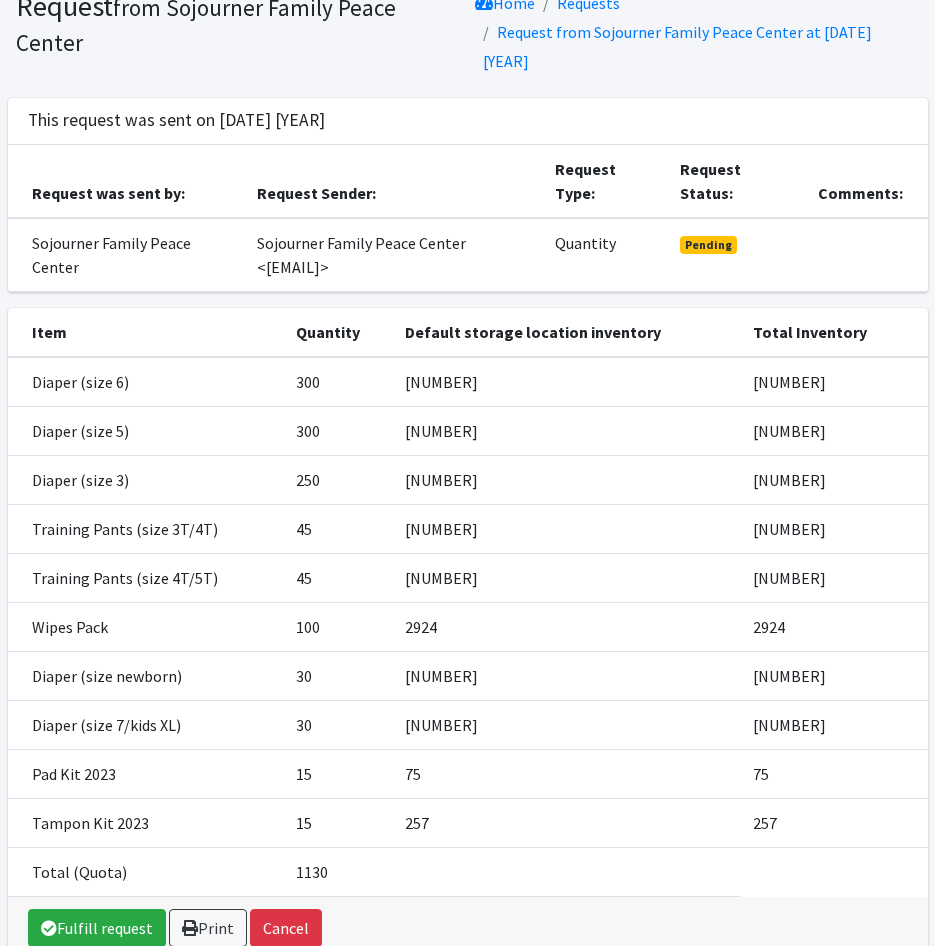scroll, scrollTop: 169, scrollLeft: 0, axis: vertical 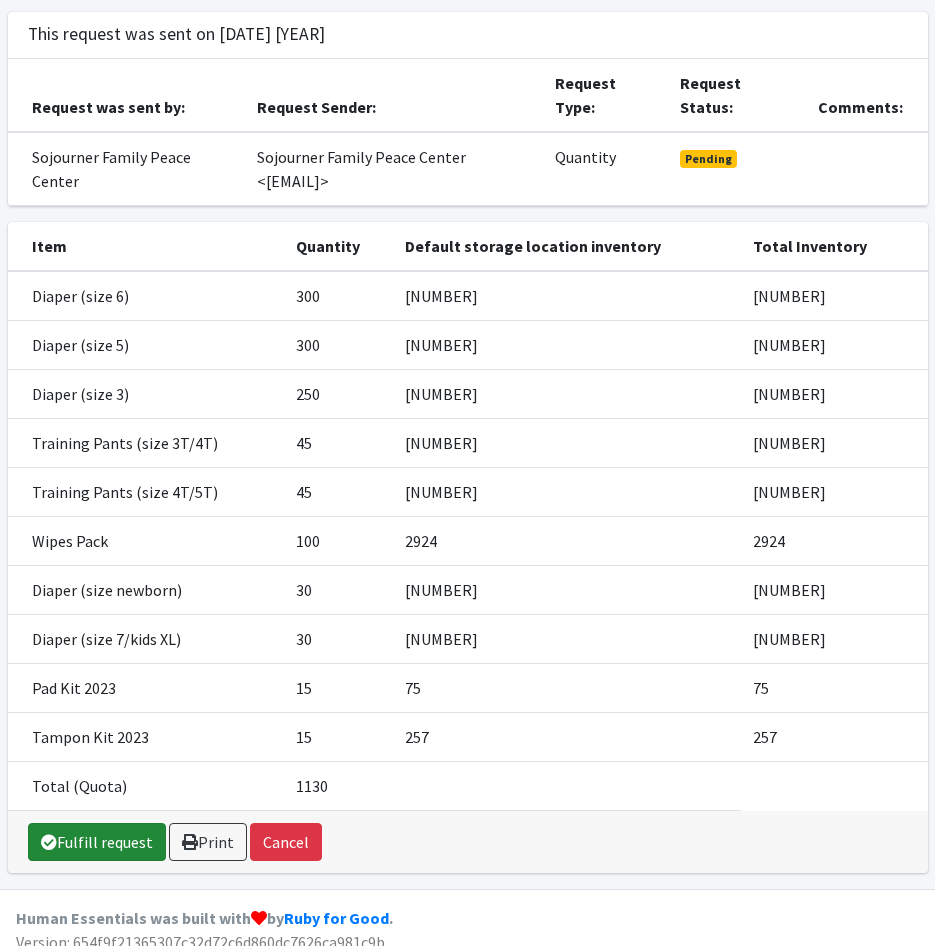 click on "Fulfill request" at bounding box center (97, 842) 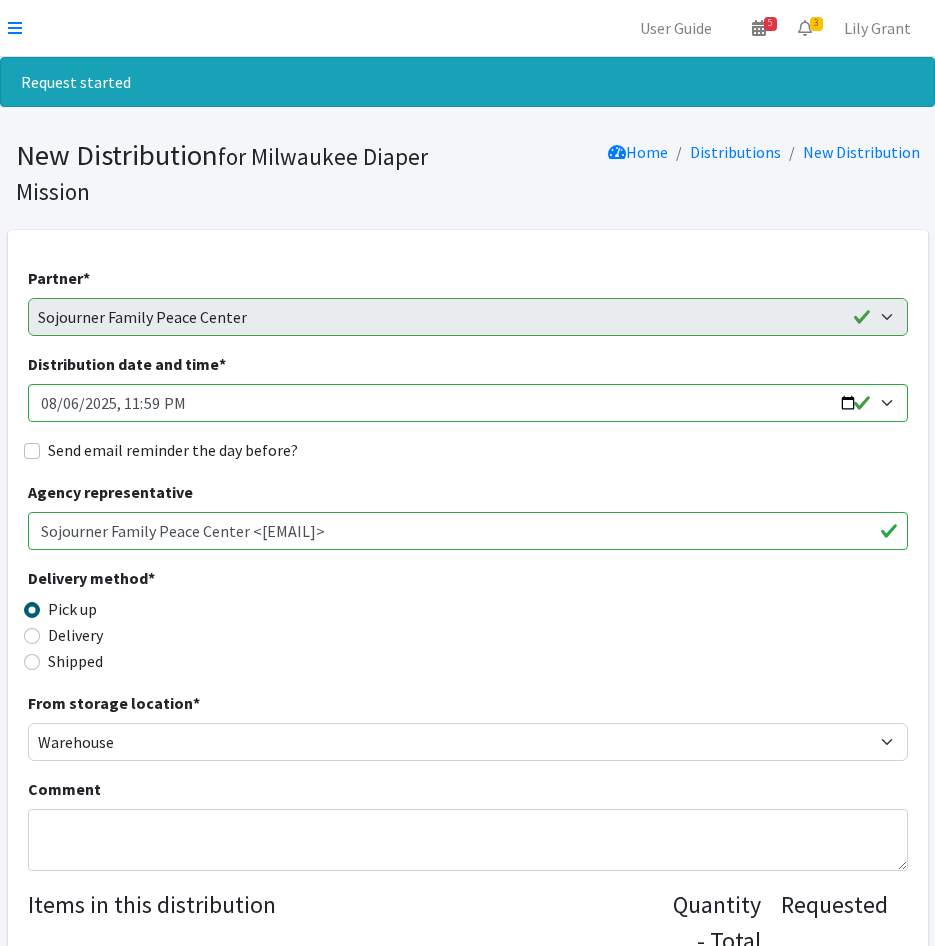 scroll, scrollTop: 0, scrollLeft: 0, axis: both 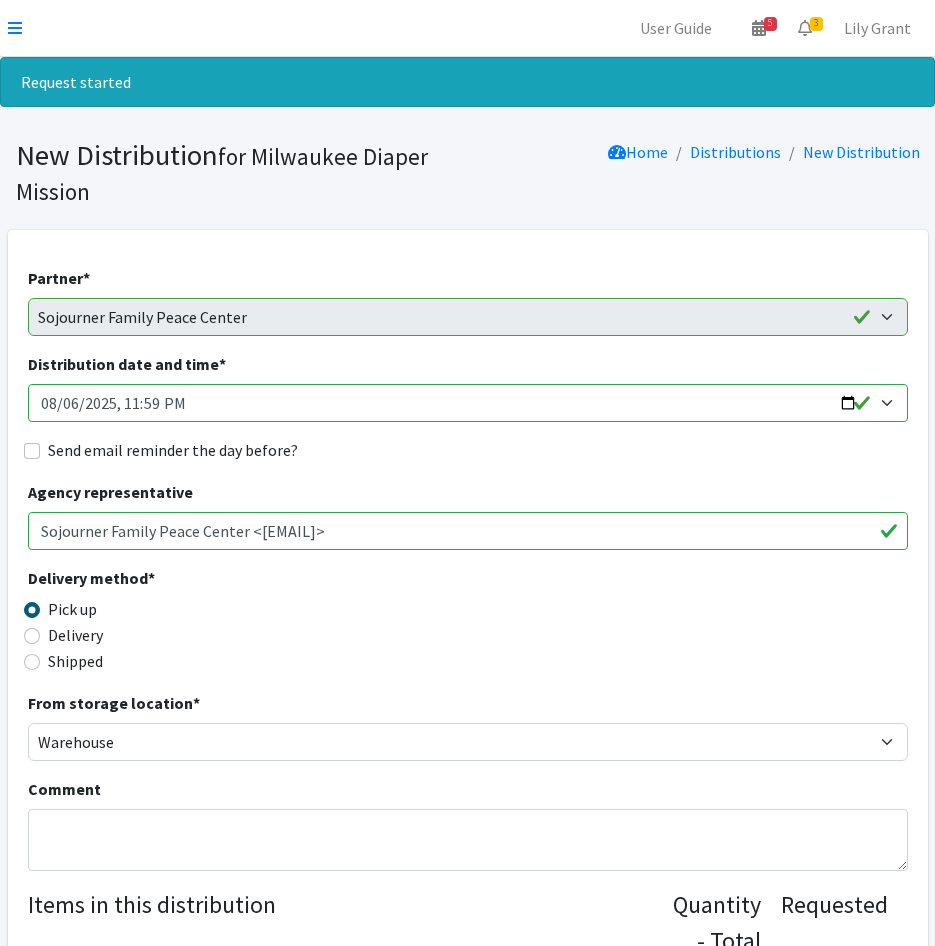 click on "Distribution date and time  *" at bounding box center (468, 403) 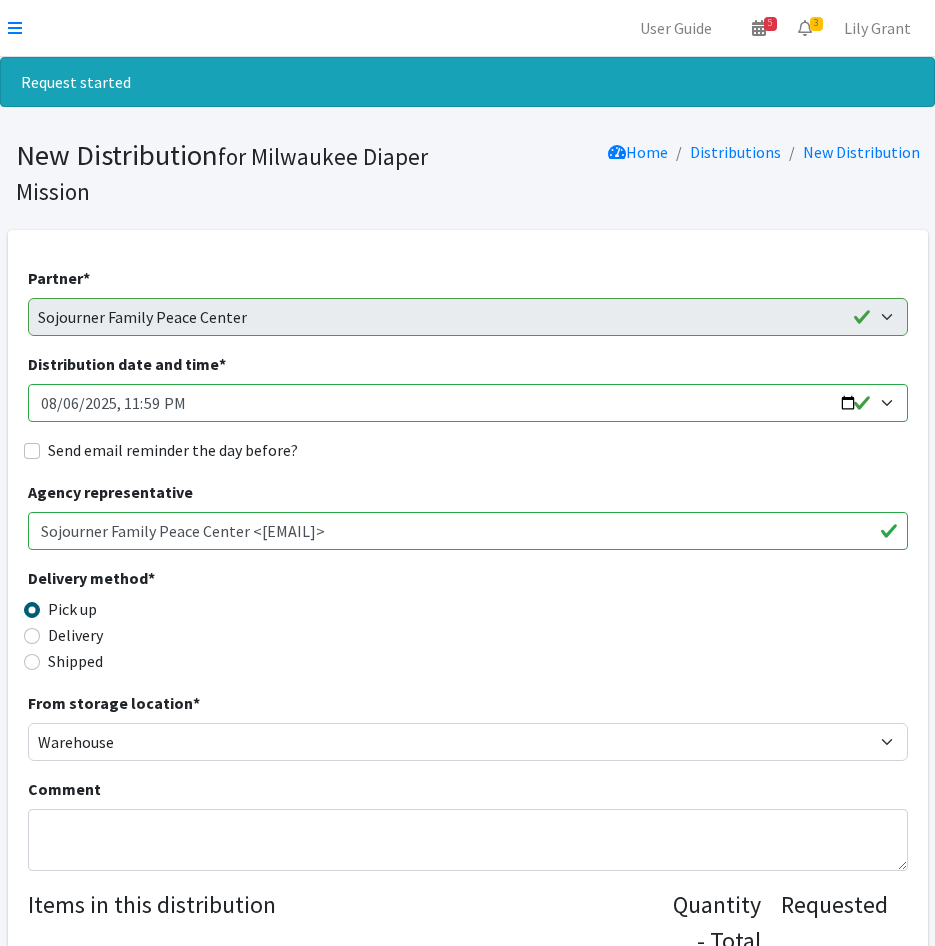 type on "2025-08-12T11:00" 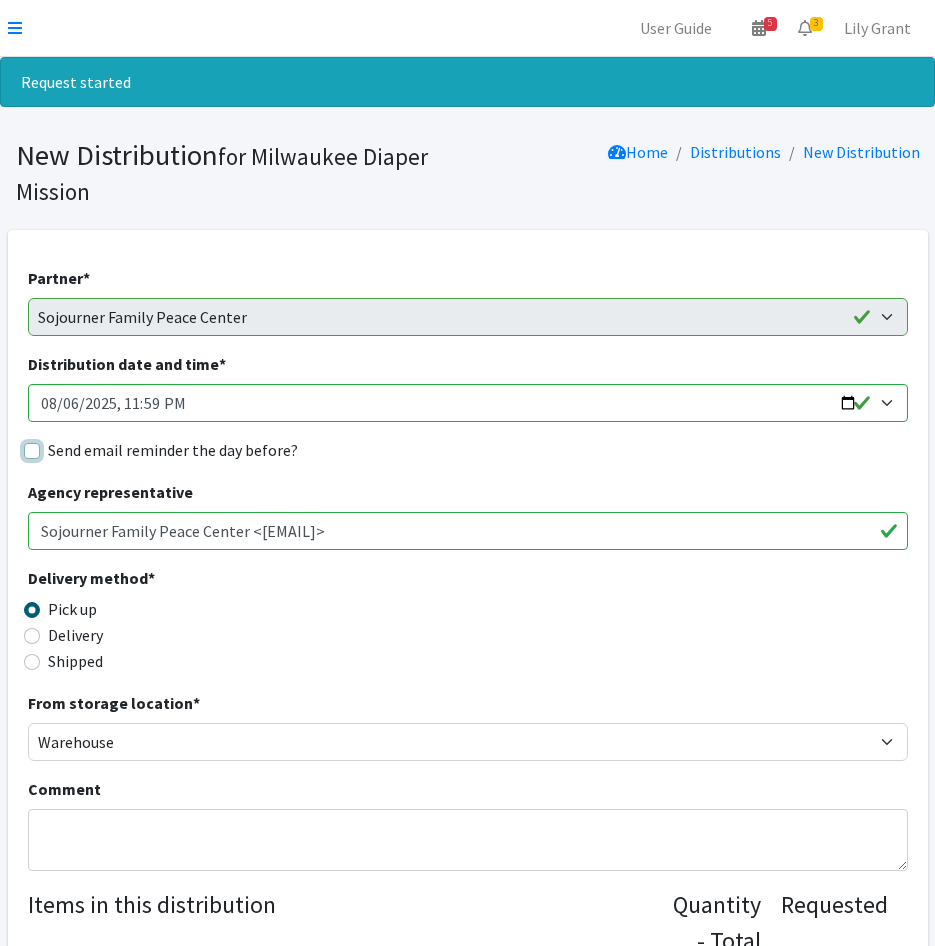 click on "Send email reminder the day before?" at bounding box center [32, 451] 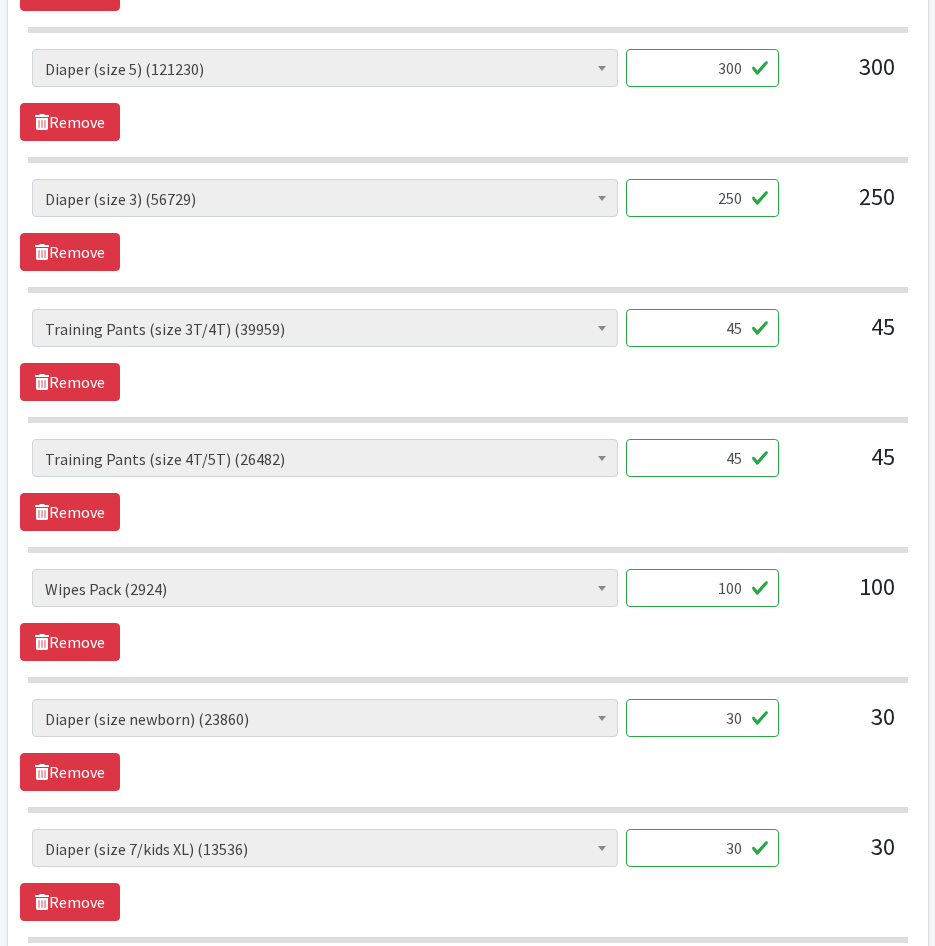 scroll, scrollTop: 1200, scrollLeft: 0, axis: vertical 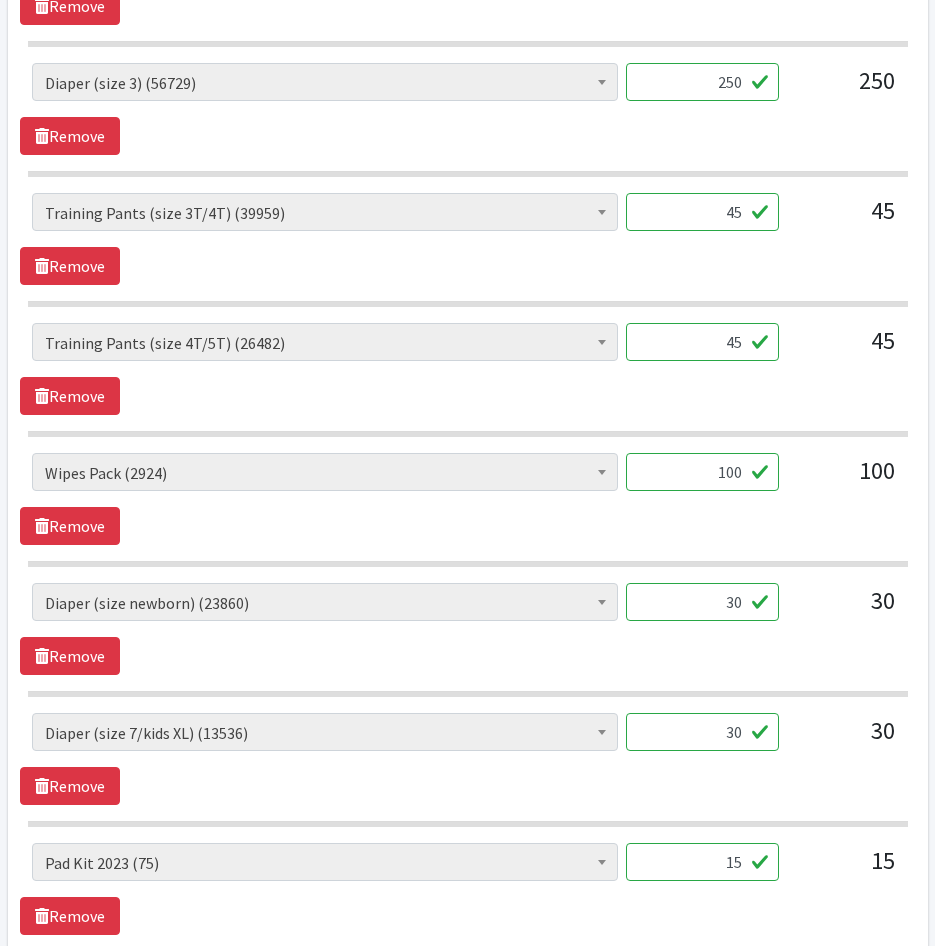 drag, startPoint x: 705, startPoint y: 608, endPoint x: 859, endPoint y: 617, distance: 154.26276 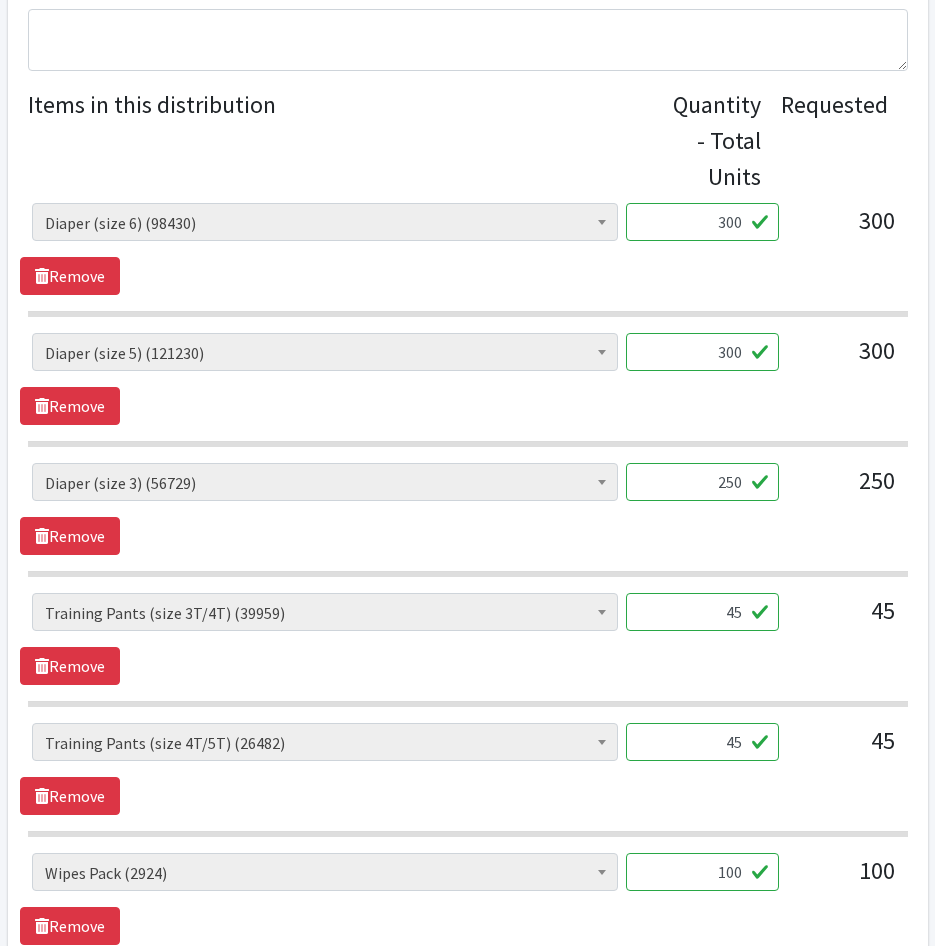 scroll, scrollTop: 900, scrollLeft: 0, axis: vertical 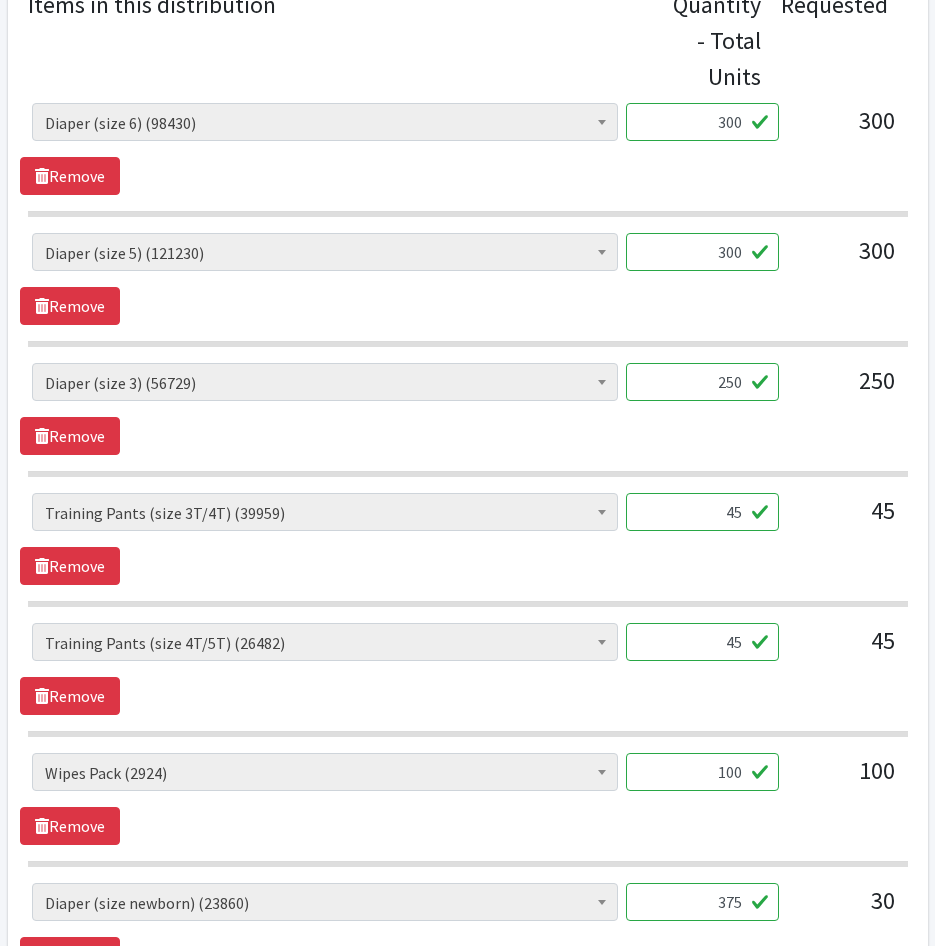 type on "375" 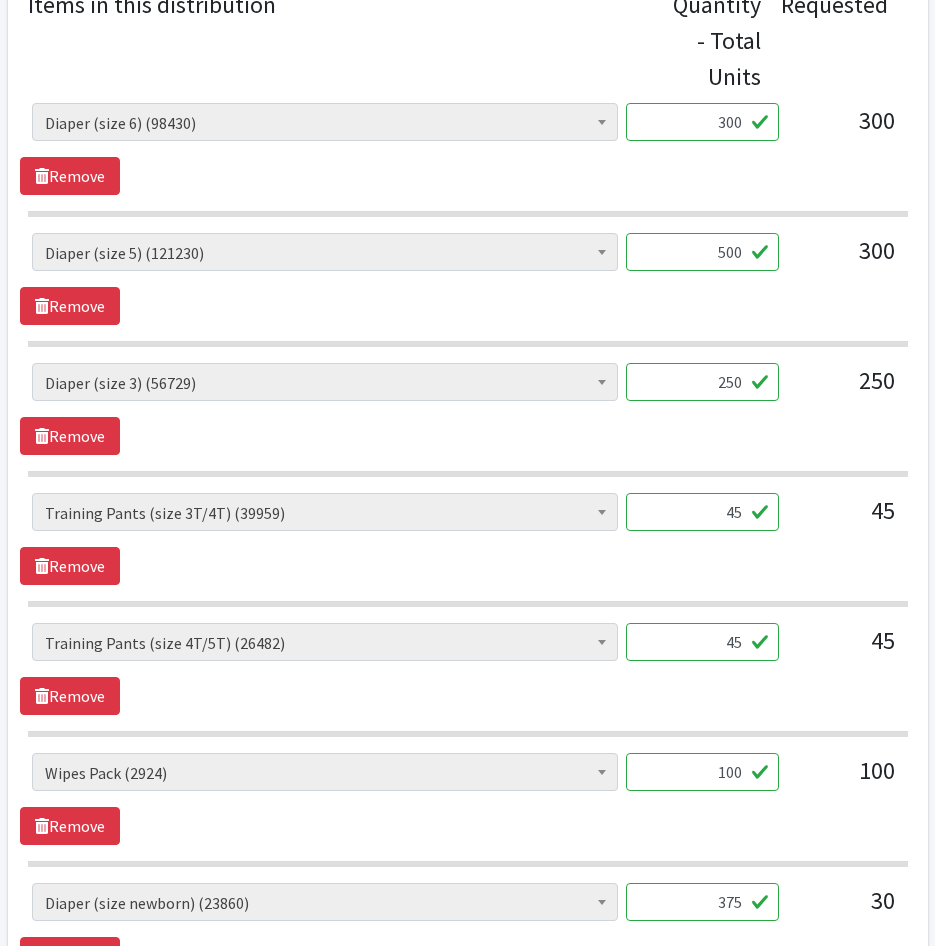 type on "500" 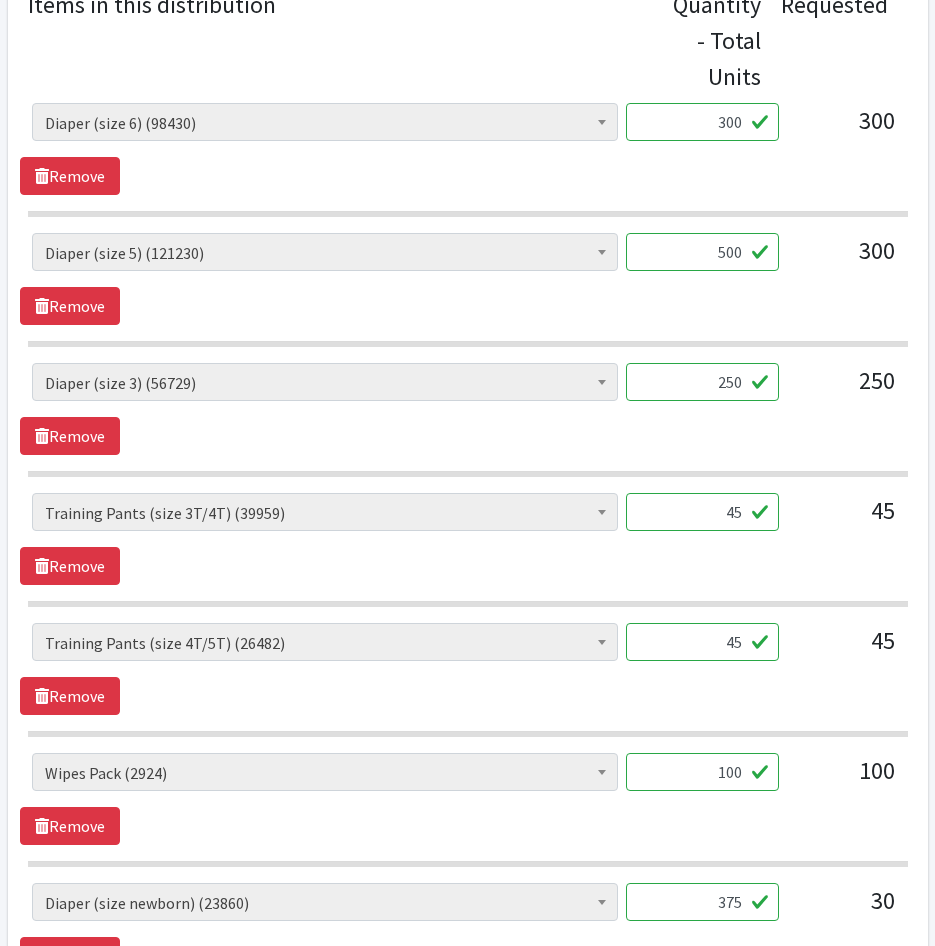 drag, startPoint x: 726, startPoint y: 131, endPoint x: 704, endPoint y: 131, distance: 22 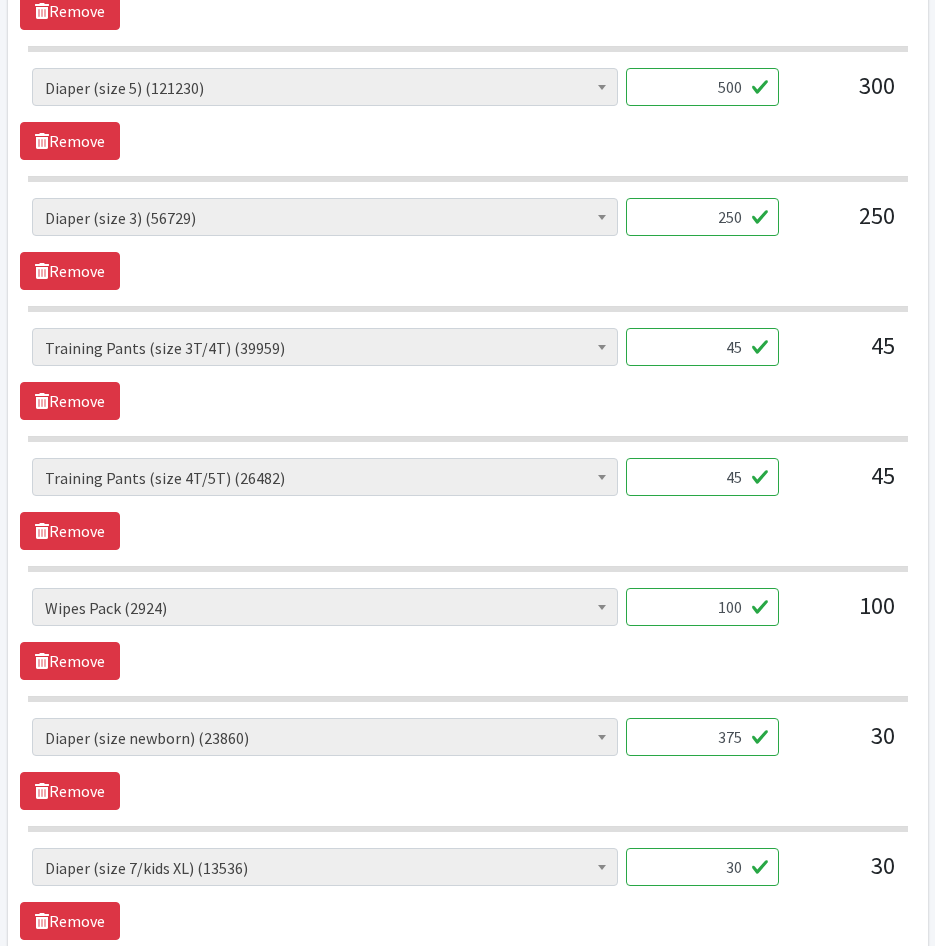 scroll, scrollTop: 1100, scrollLeft: 0, axis: vertical 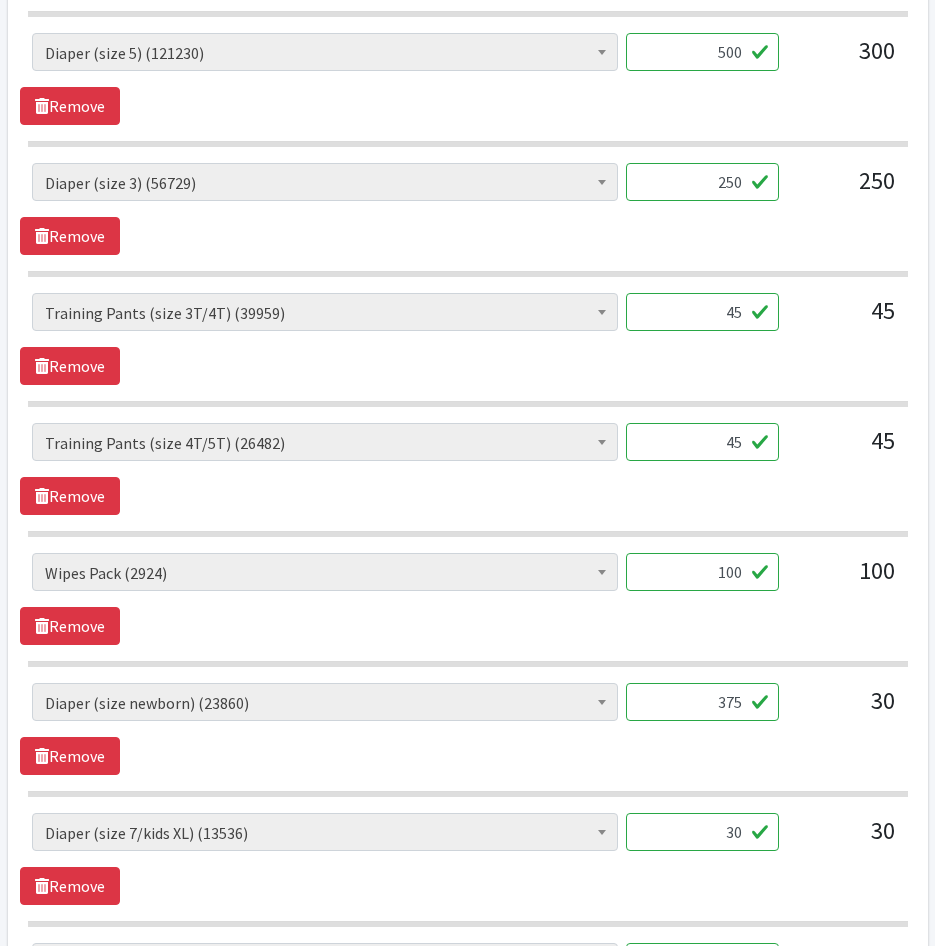 type on "500" 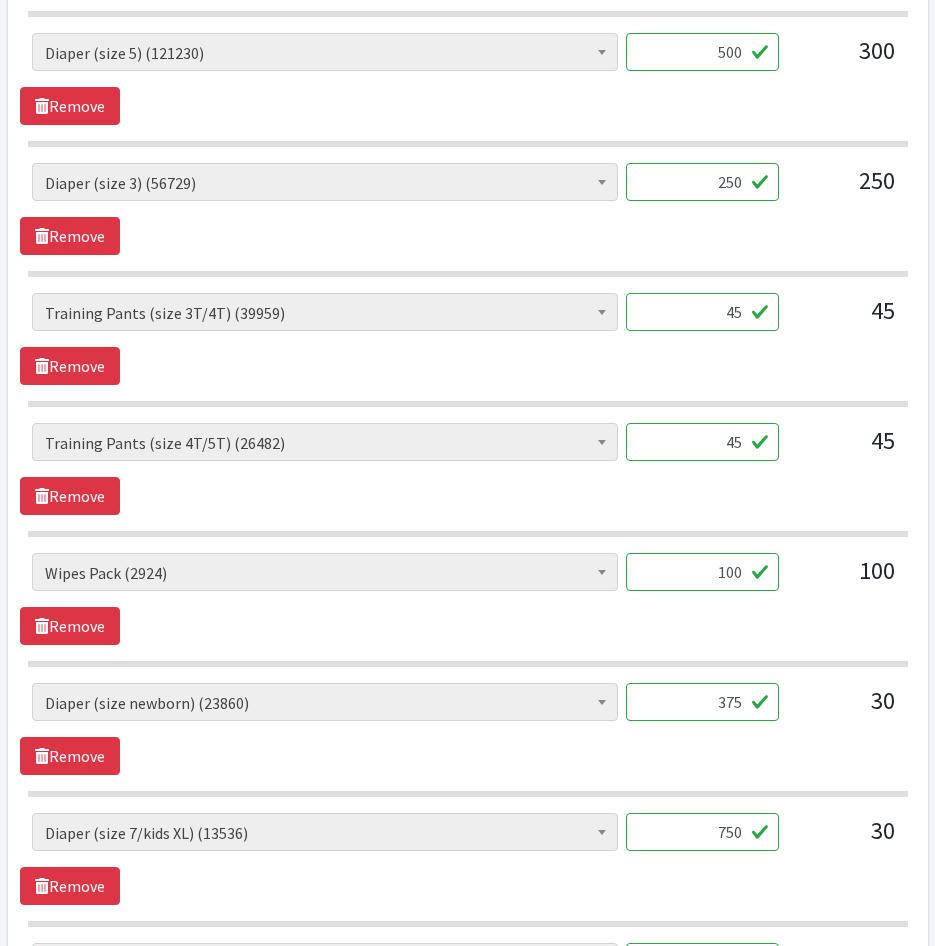 type on "750" 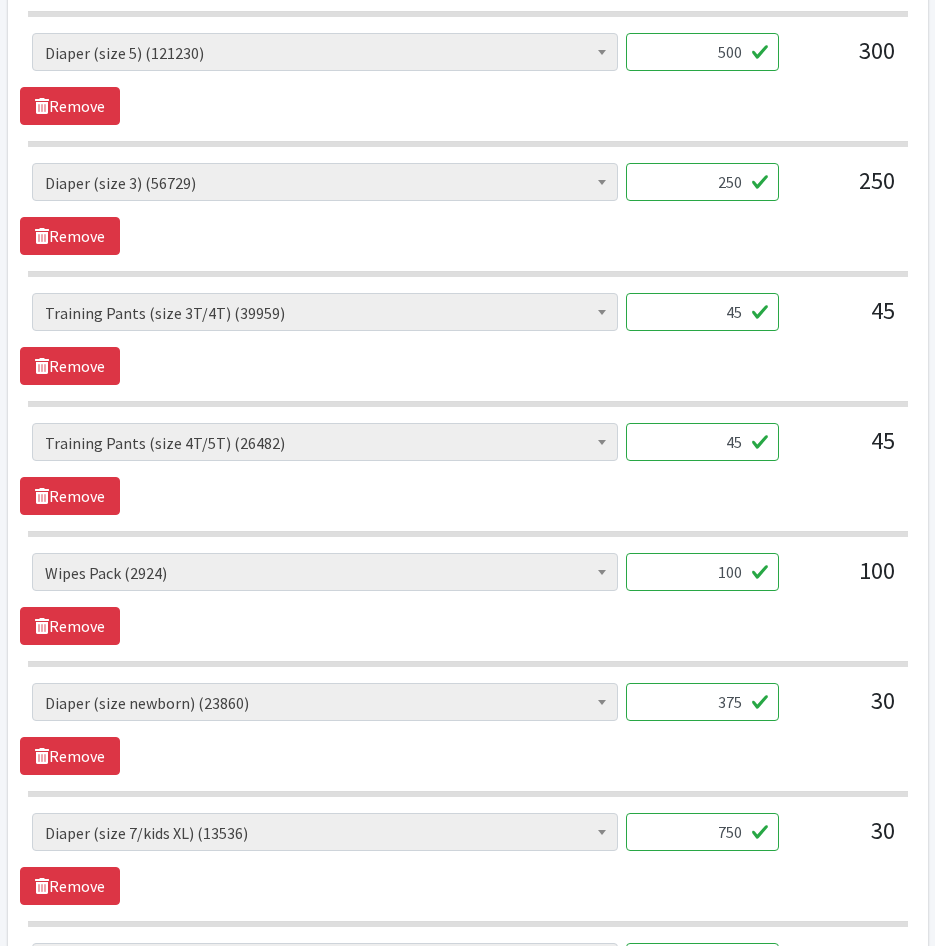 drag, startPoint x: 708, startPoint y: 321, endPoint x: 796, endPoint y: 311, distance: 88.56636 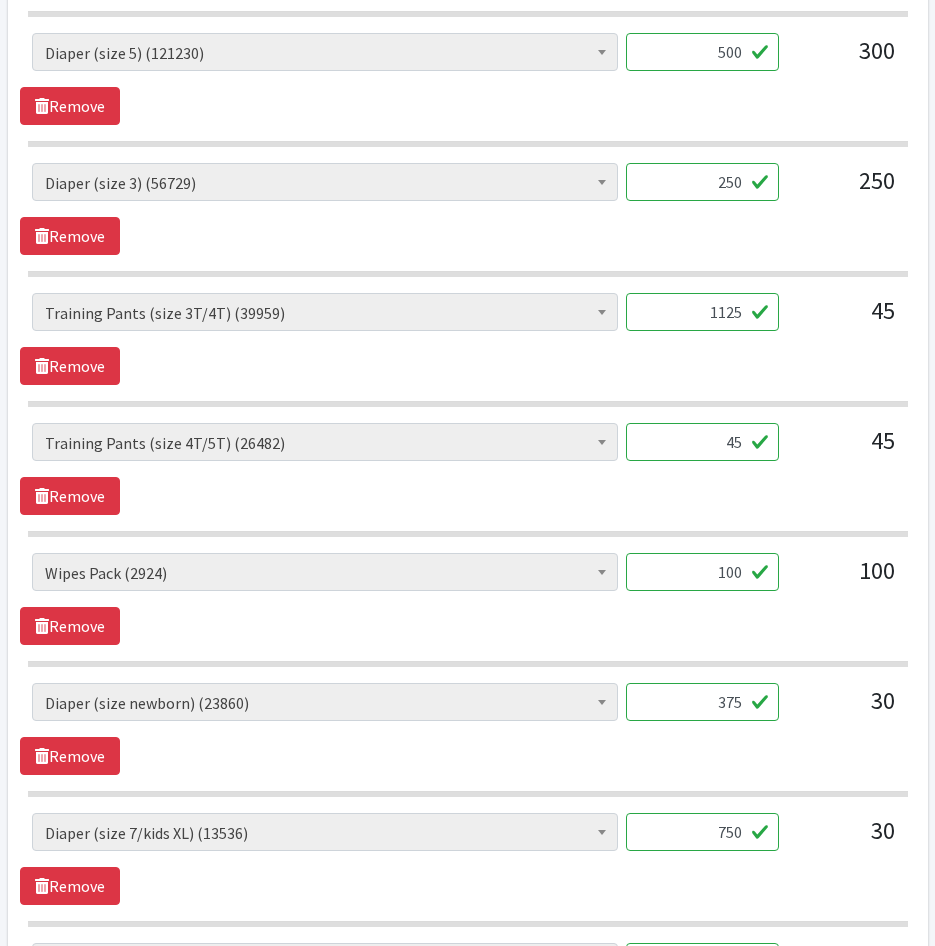 type on "1125" 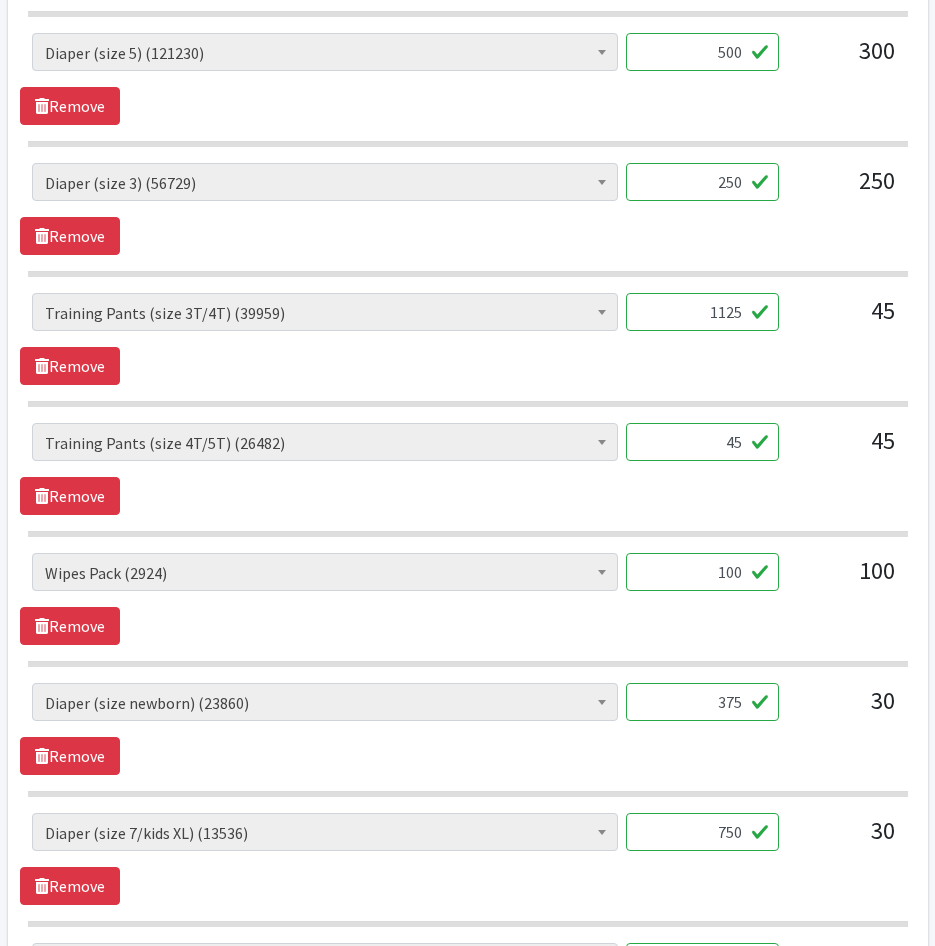 drag, startPoint x: 714, startPoint y: 437, endPoint x: 922, endPoint y: 450, distance: 208.40585 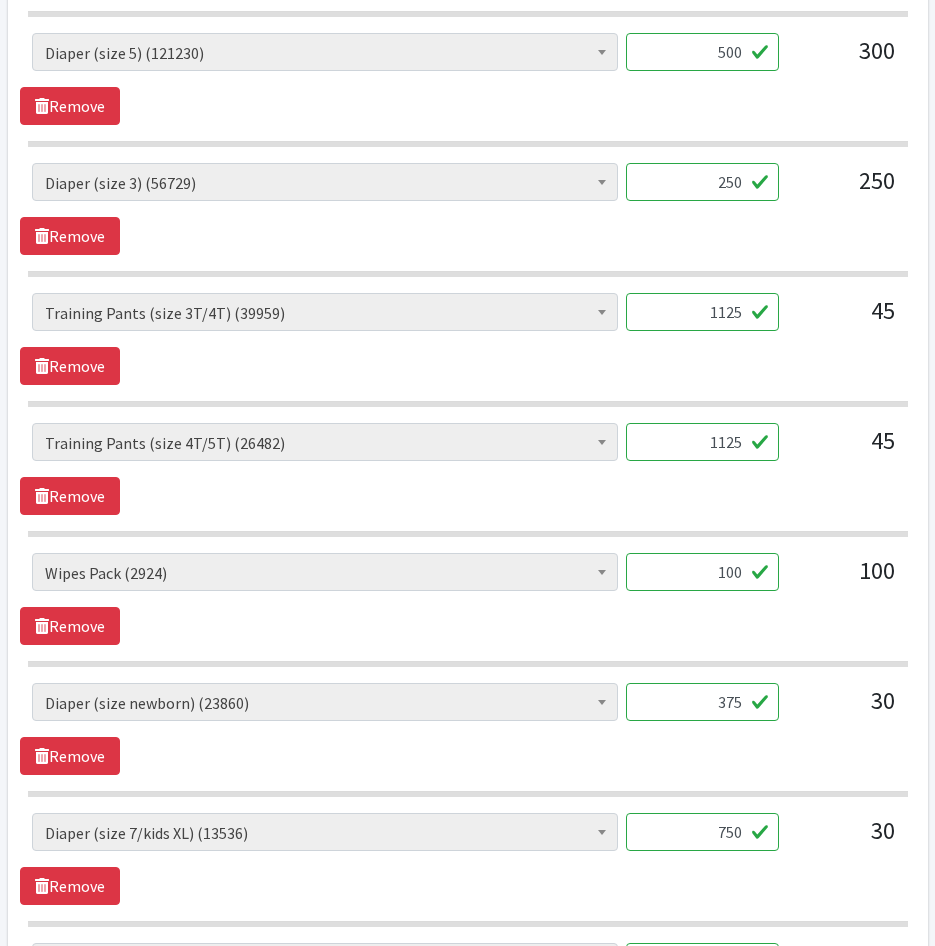 type on "1125" 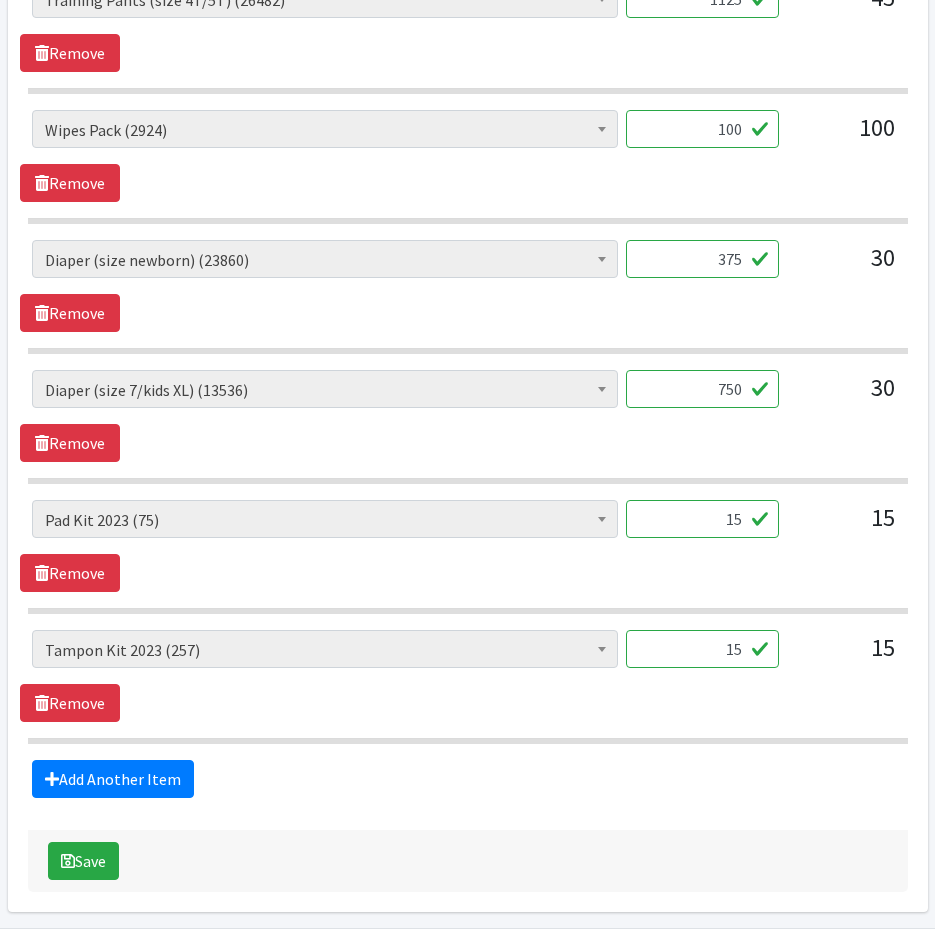 scroll, scrollTop: 1600, scrollLeft: 0, axis: vertical 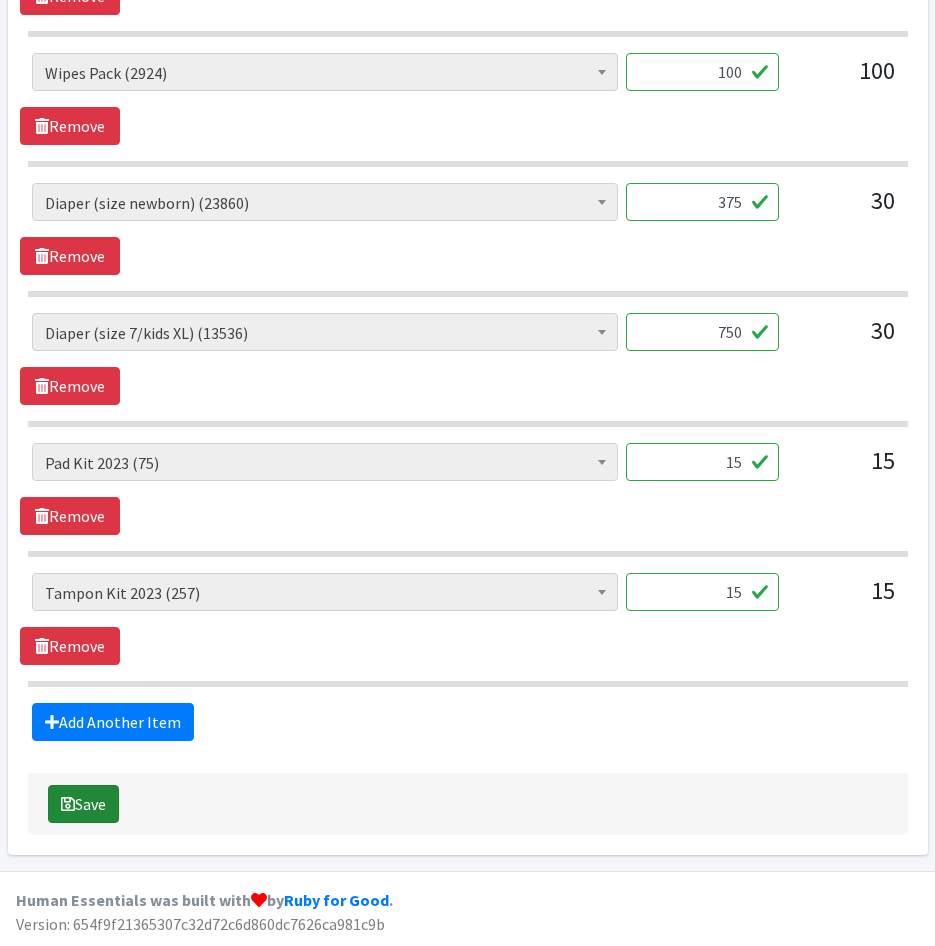 click on "Save" at bounding box center (83, 804) 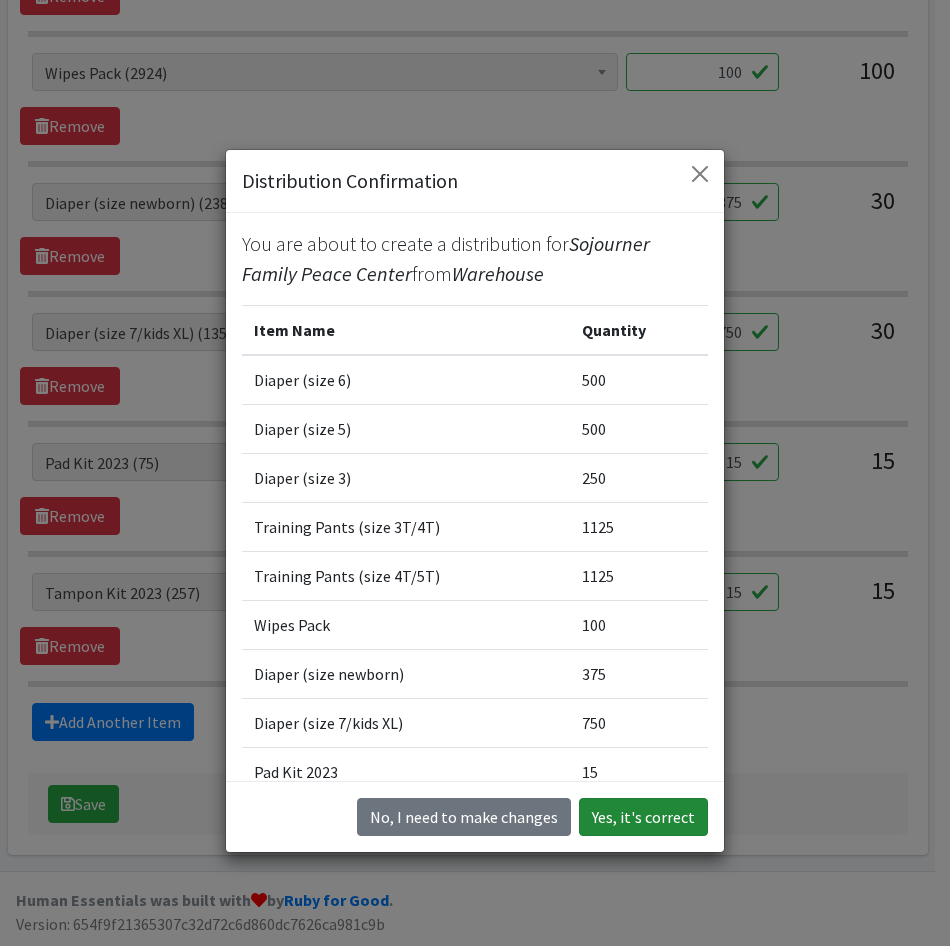 click on "Yes, it's correct" at bounding box center (643, 817) 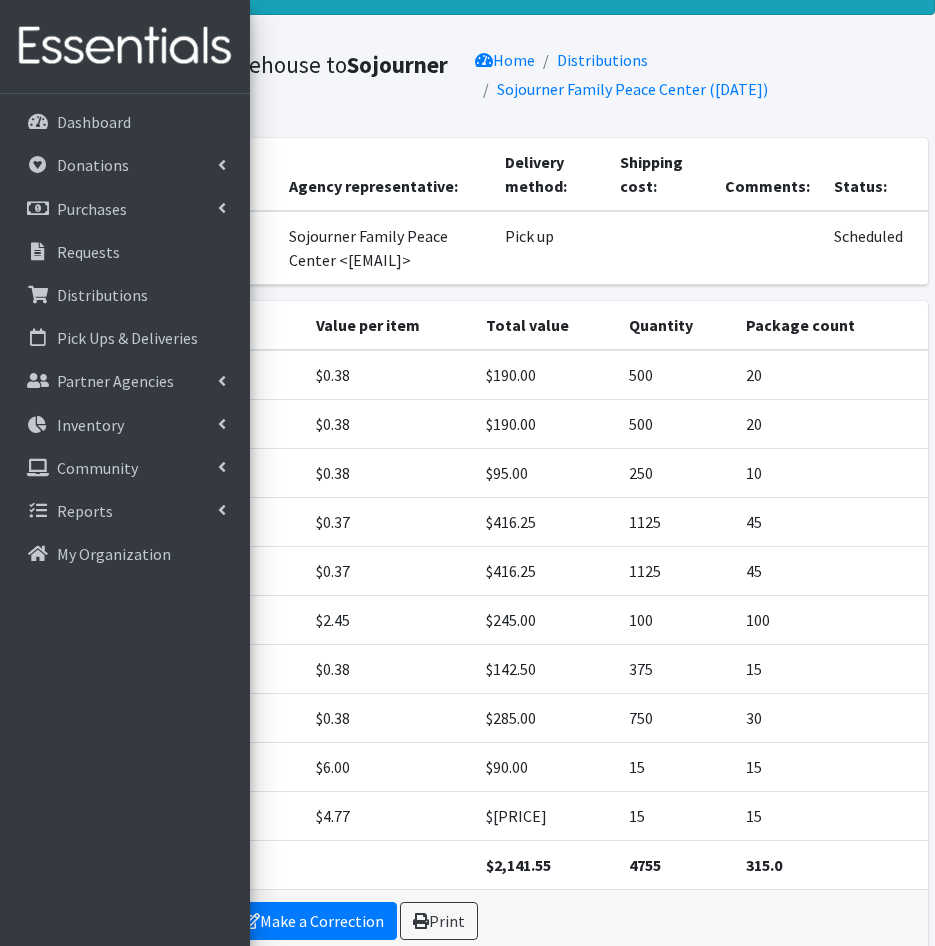 scroll, scrollTop: 0, scrollLeft: 0, axis: both 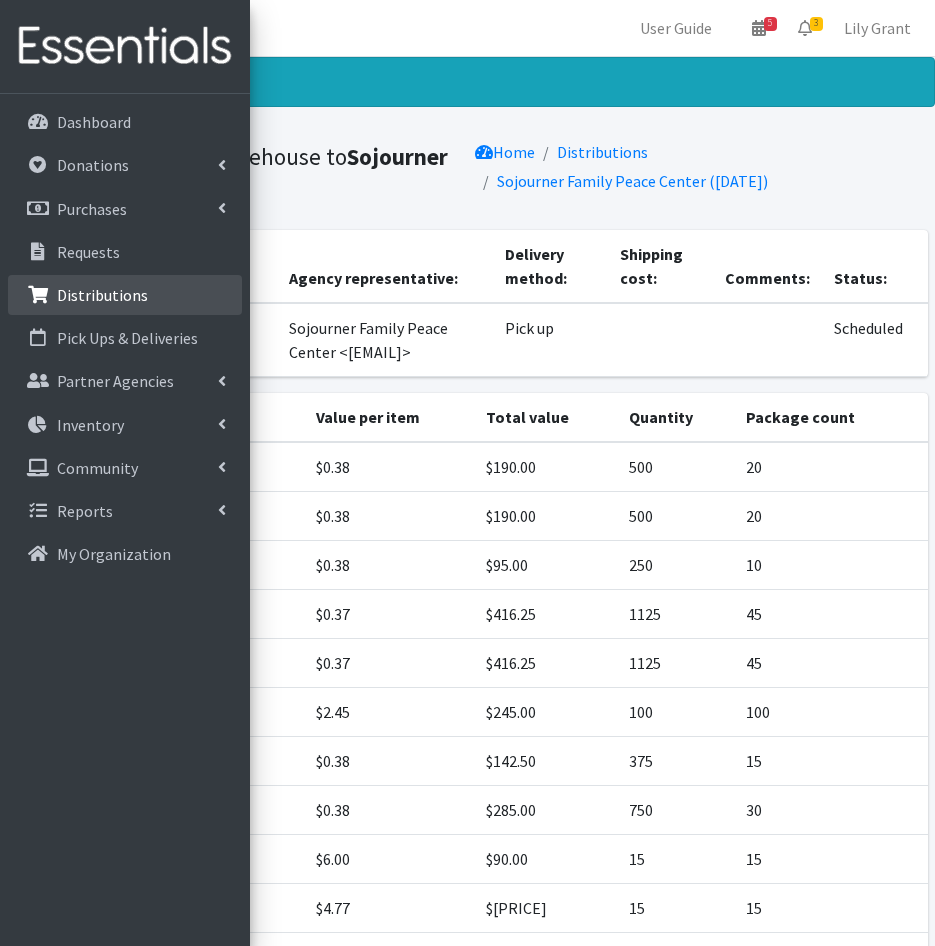 click on "Distributions" at bounding box center (102, 295) 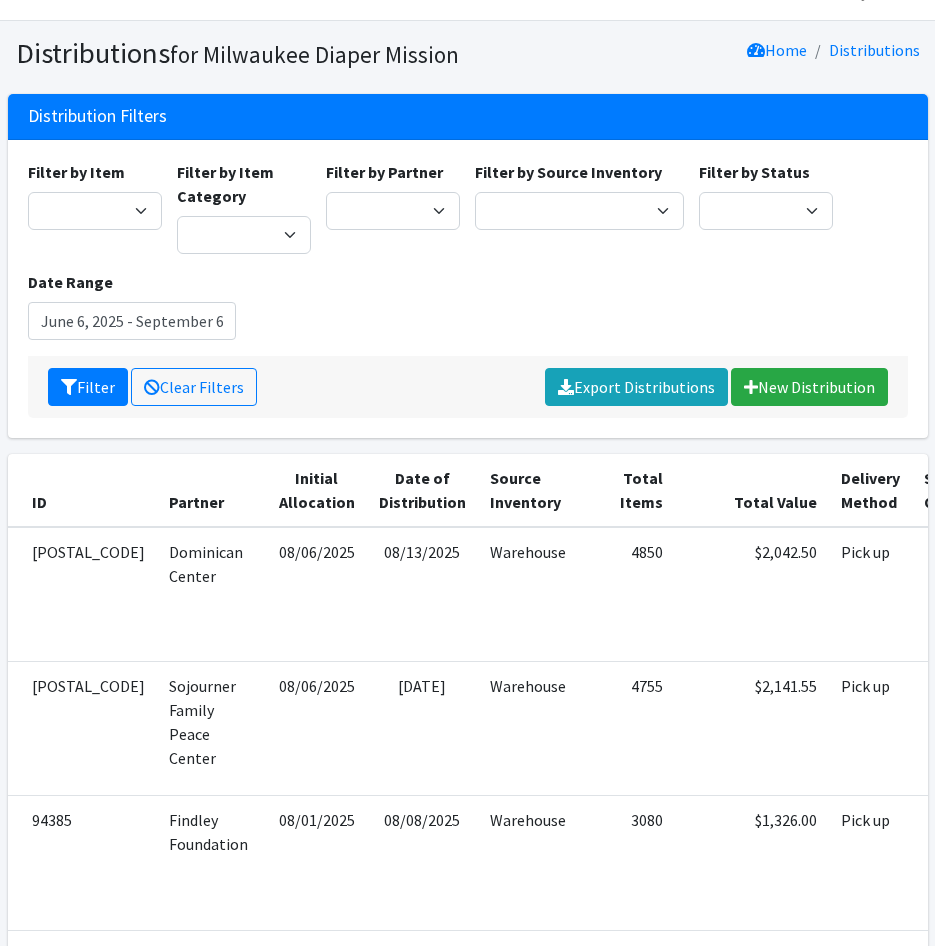 scroll, scrollTop: 0, scrollLeft: 0, axis: both 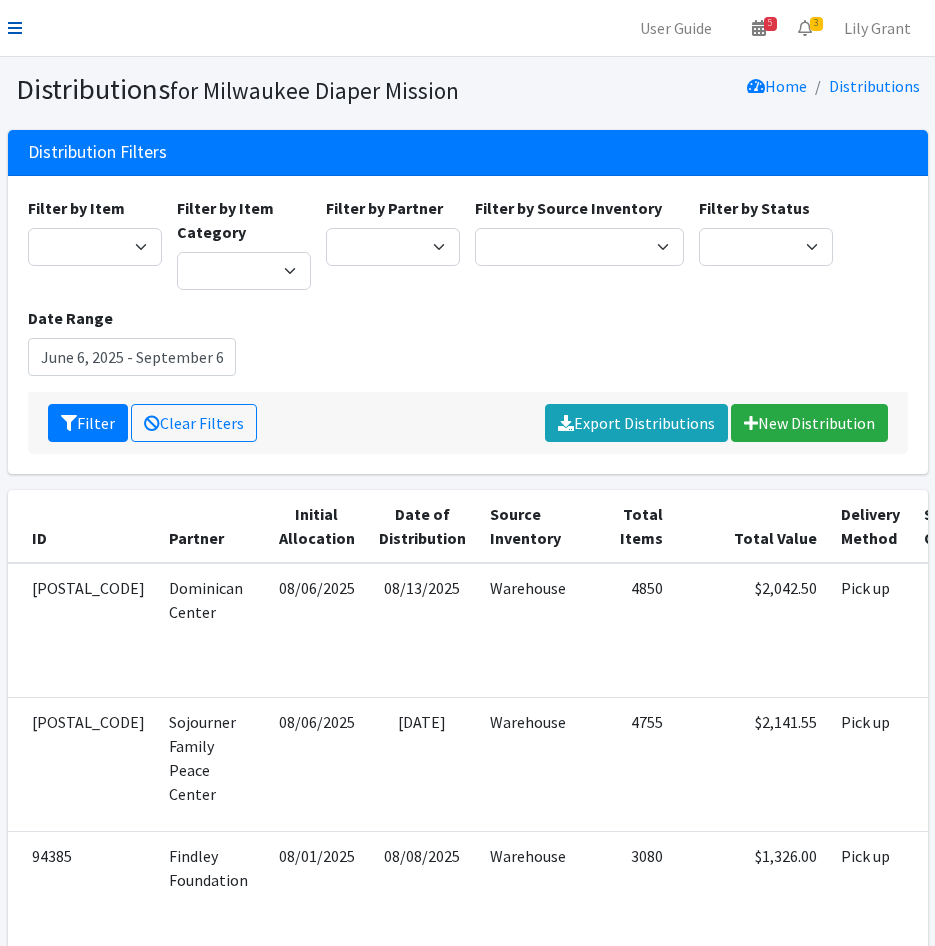 click at bounding box center (15, 28) 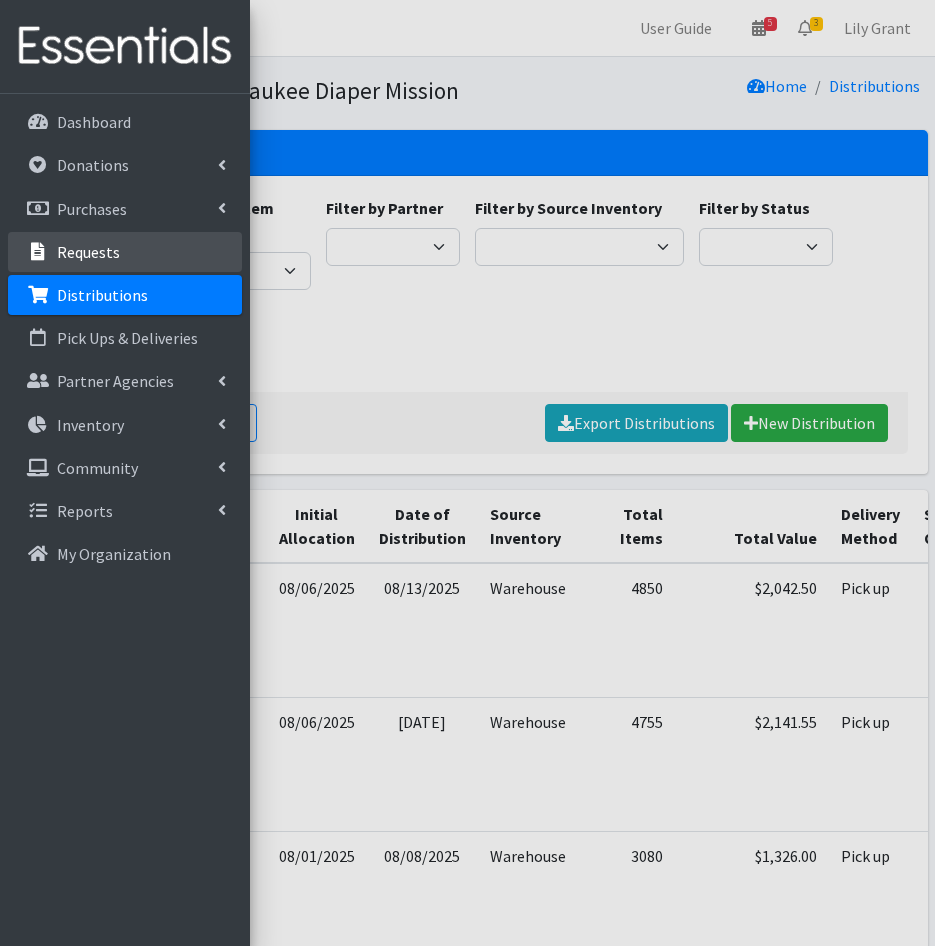 click on "Requests" at bounding box center [88, 252] 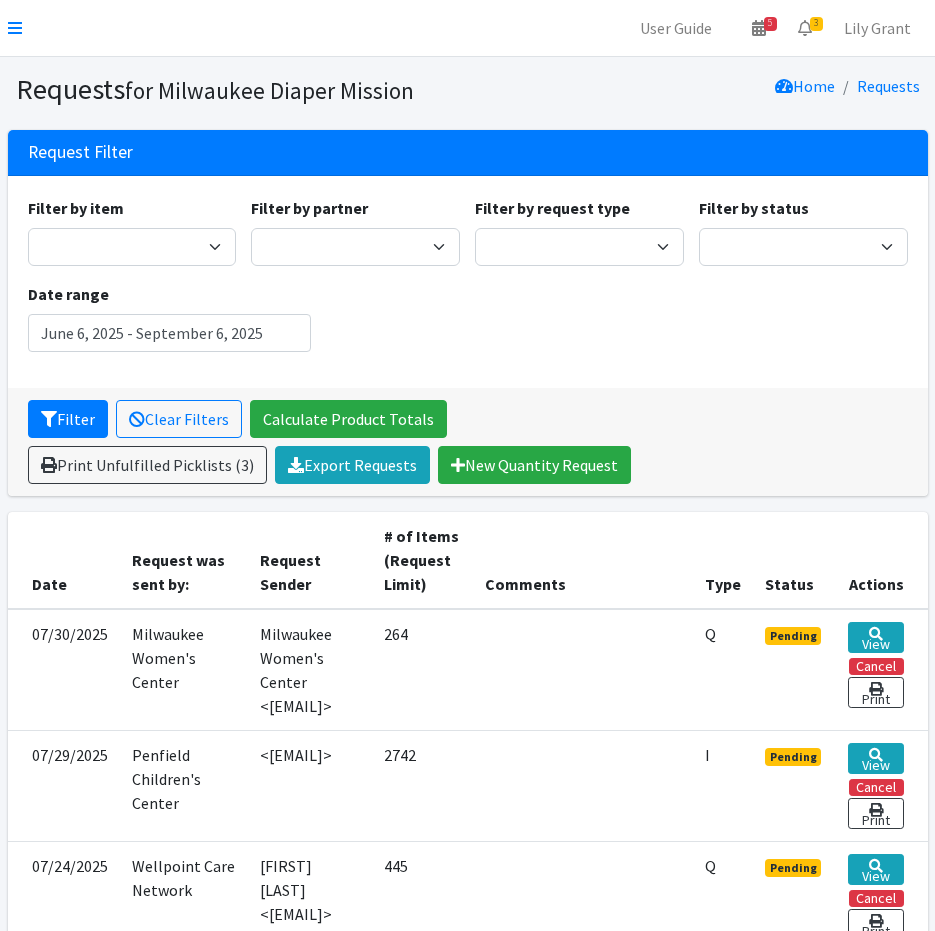scroll, scrollTop: 0, scrollLeft: 0, axis: both 